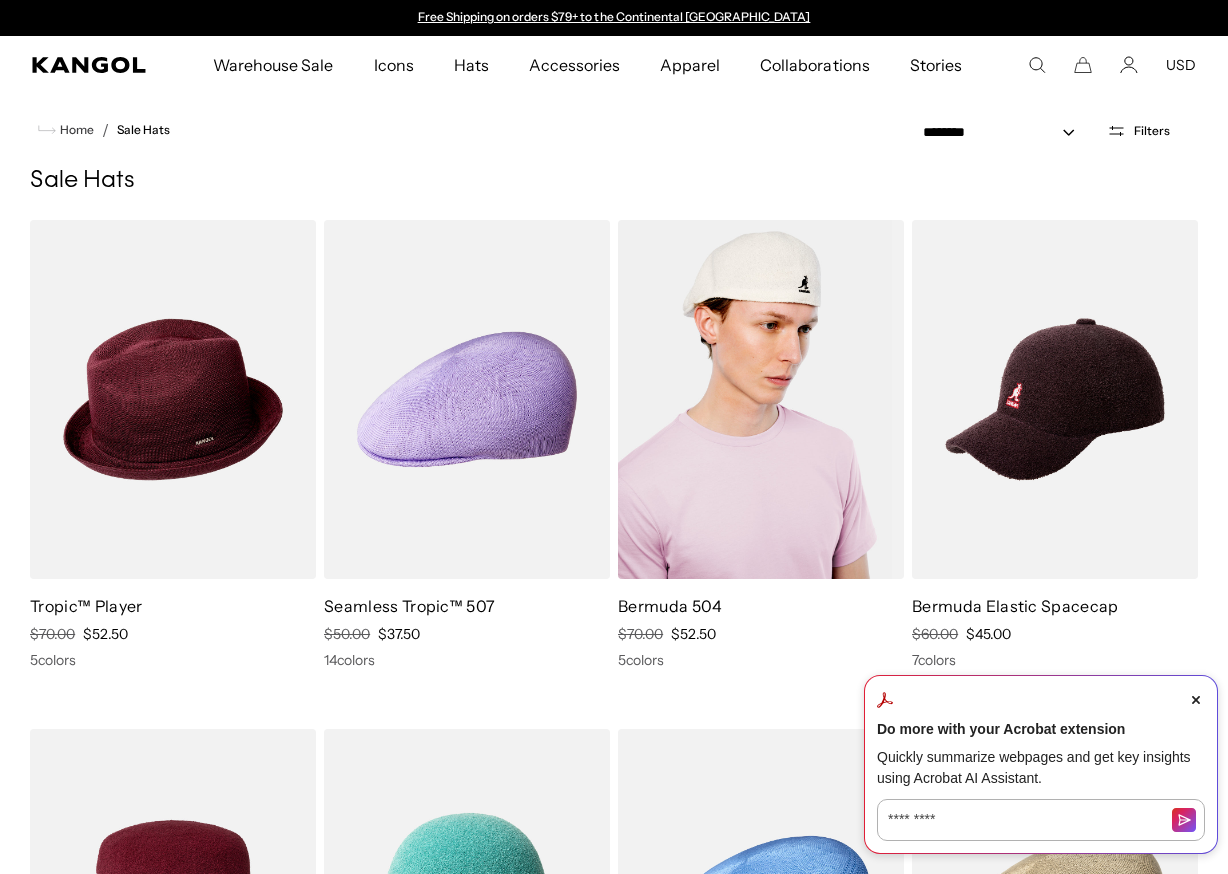 scroll, scrollTop: 0, scrollLeft: 0, axis: both 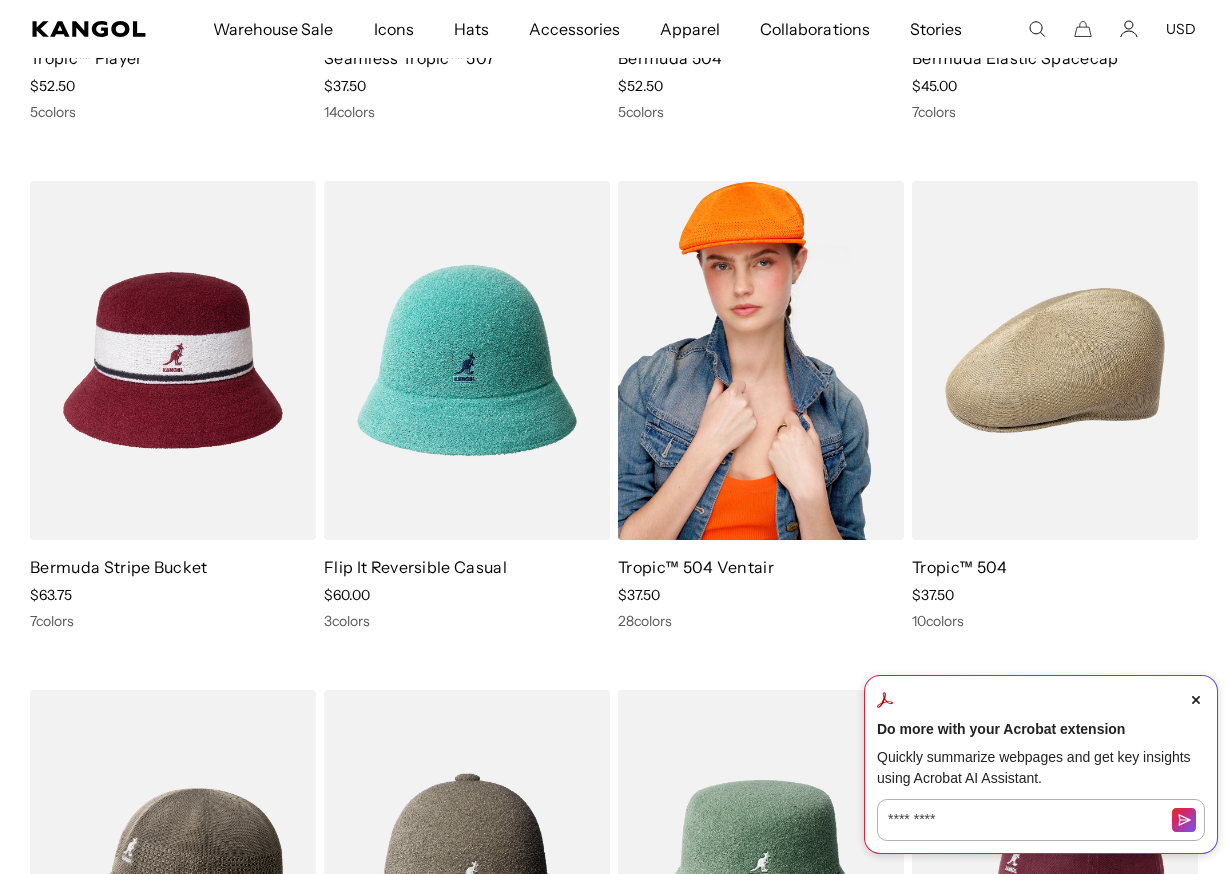 click at bounding box center (761, 360) 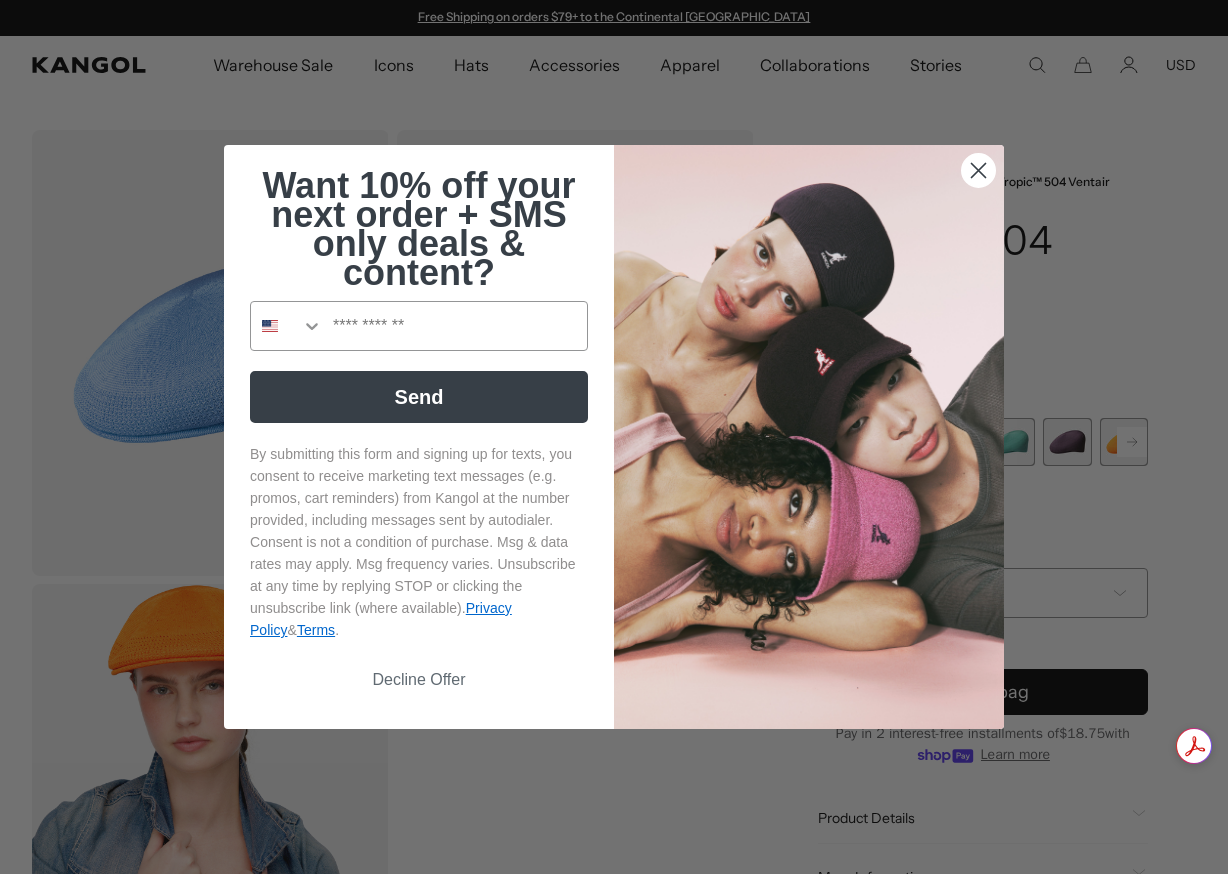 scroll, scrollTop: 0, scrollLeft: 0, axis: both 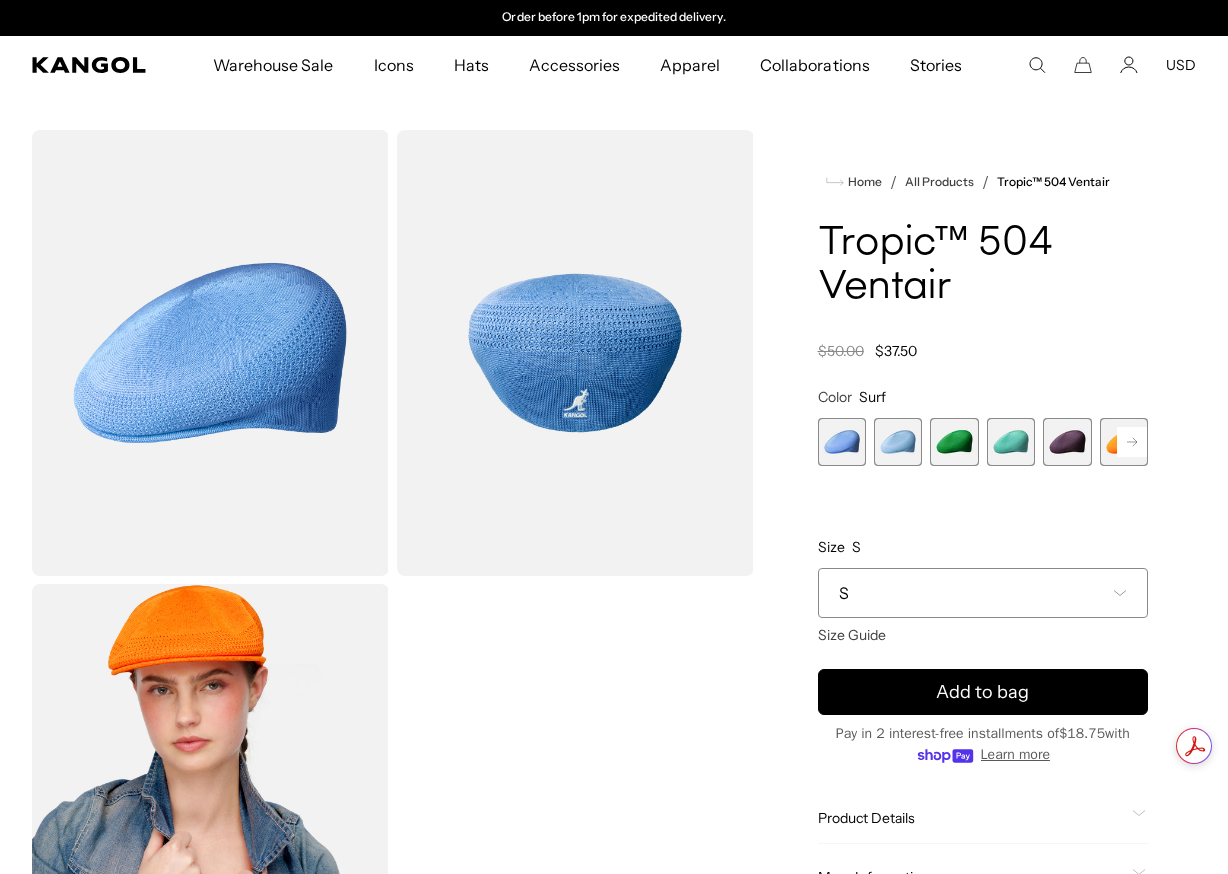 click at bounding box center [898, 442] 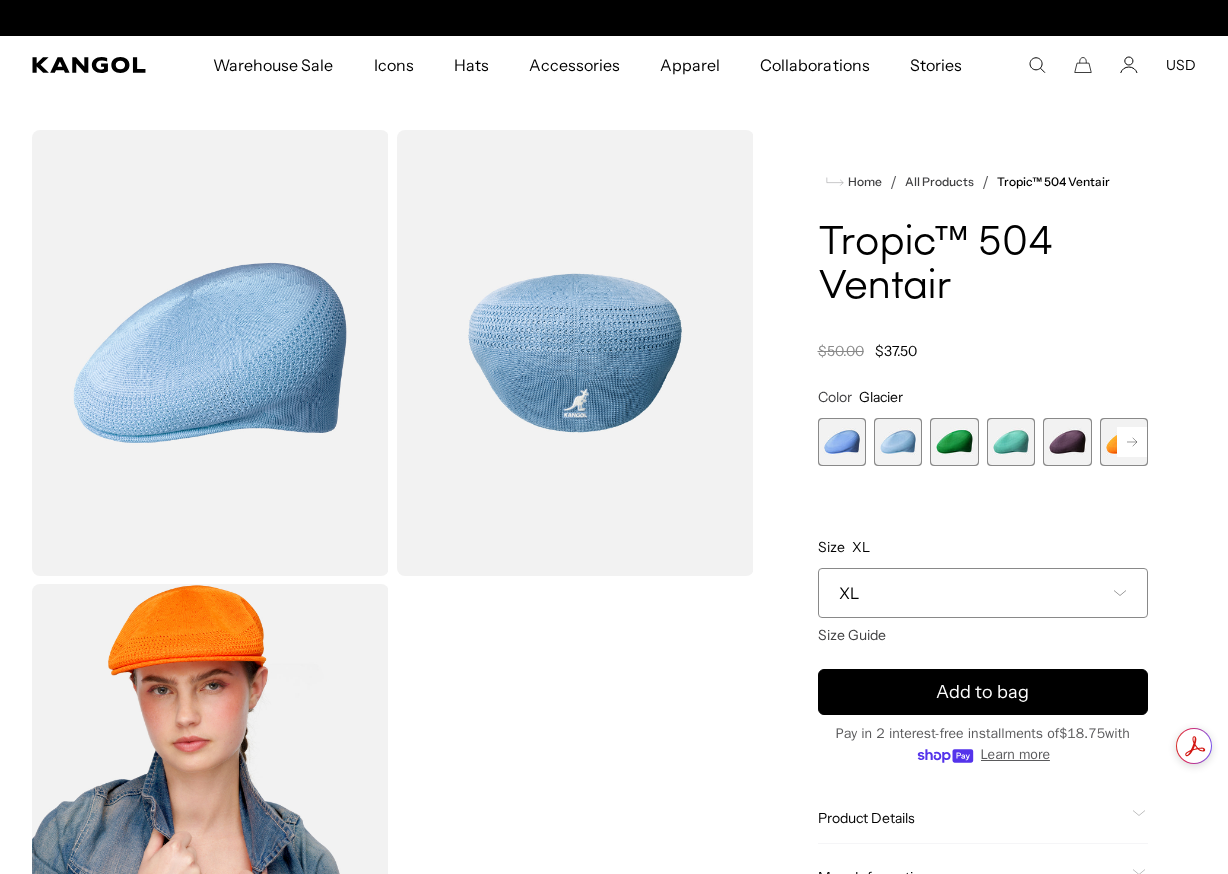 scroll, scrollTop: 0, scrollLeft: 0, axis: both 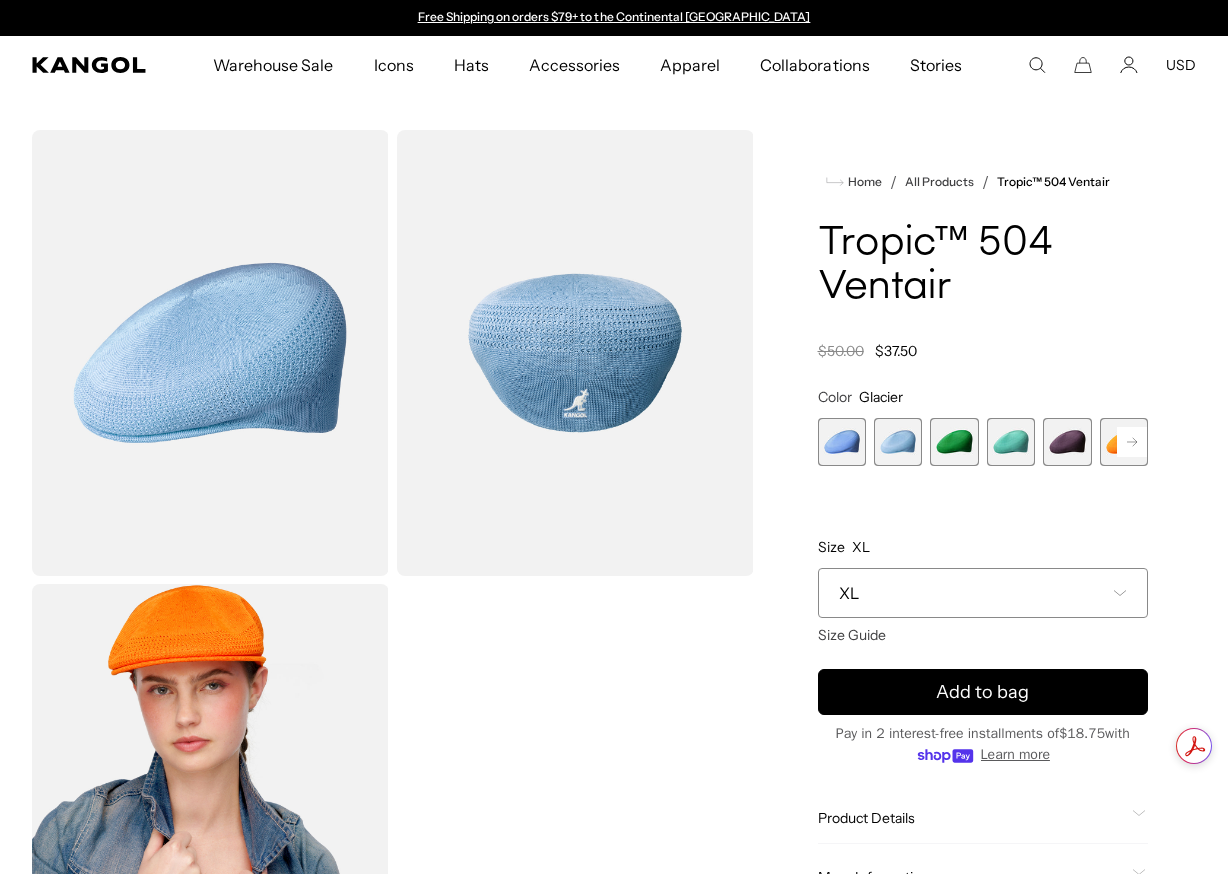 click at bounding box center [954, 442] 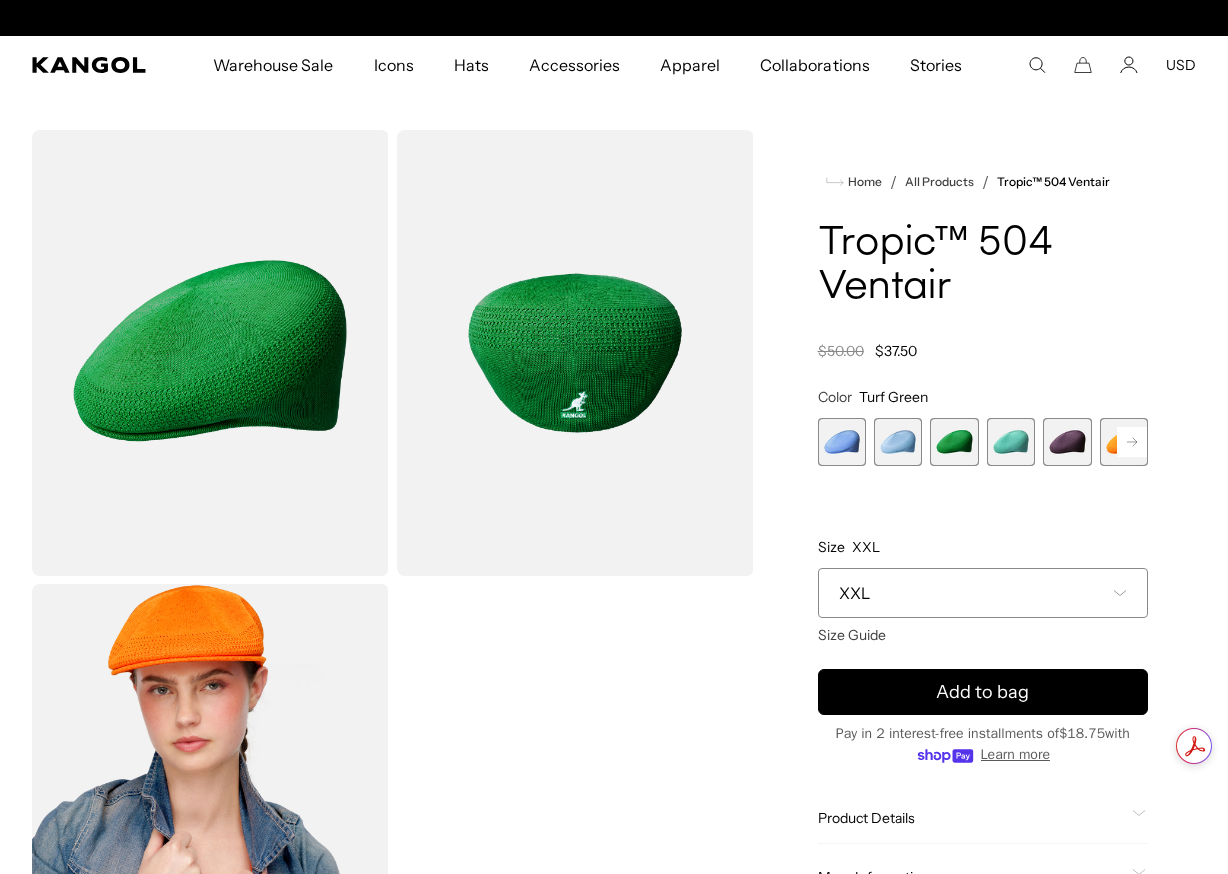 scroll, scrollTop: 0, scrollLeft: 412, axis: horizontal 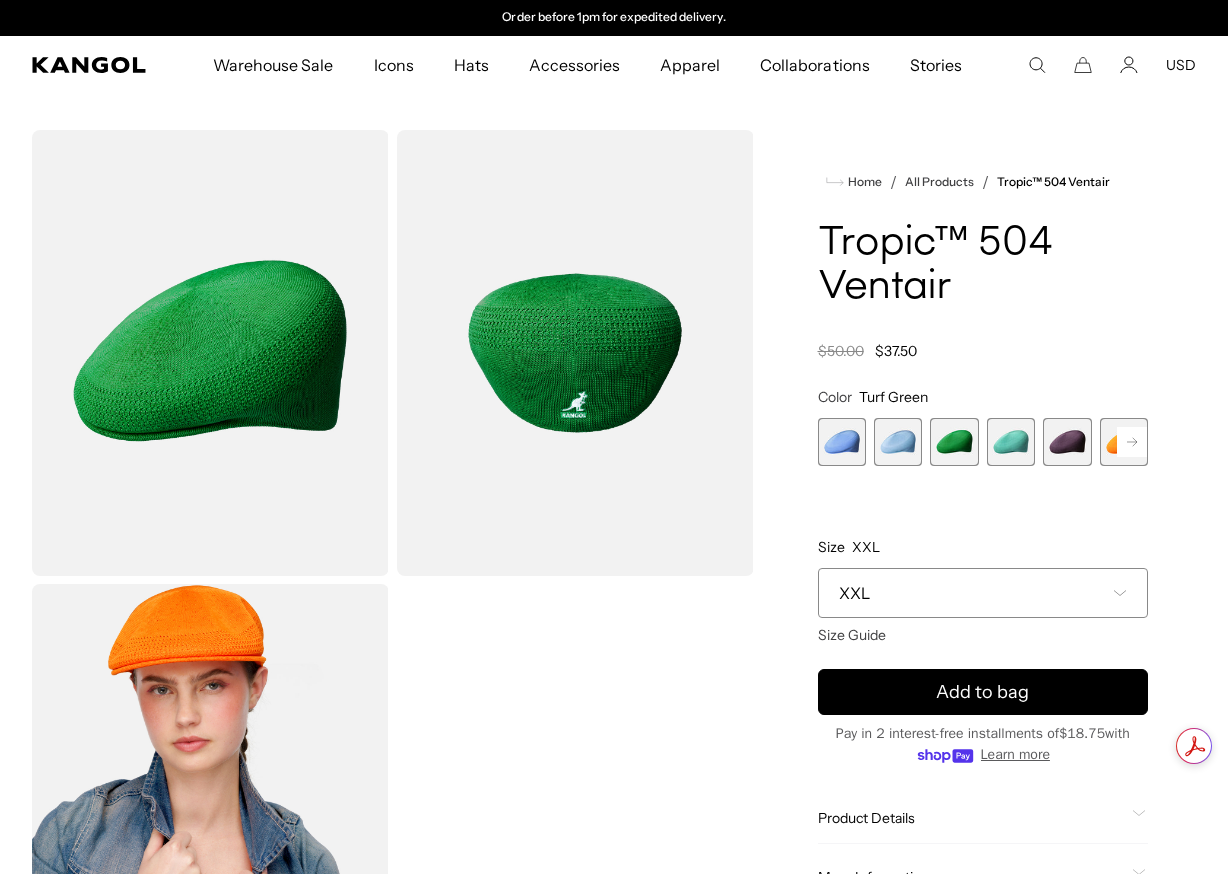 click at bounding box center (1011, 442) 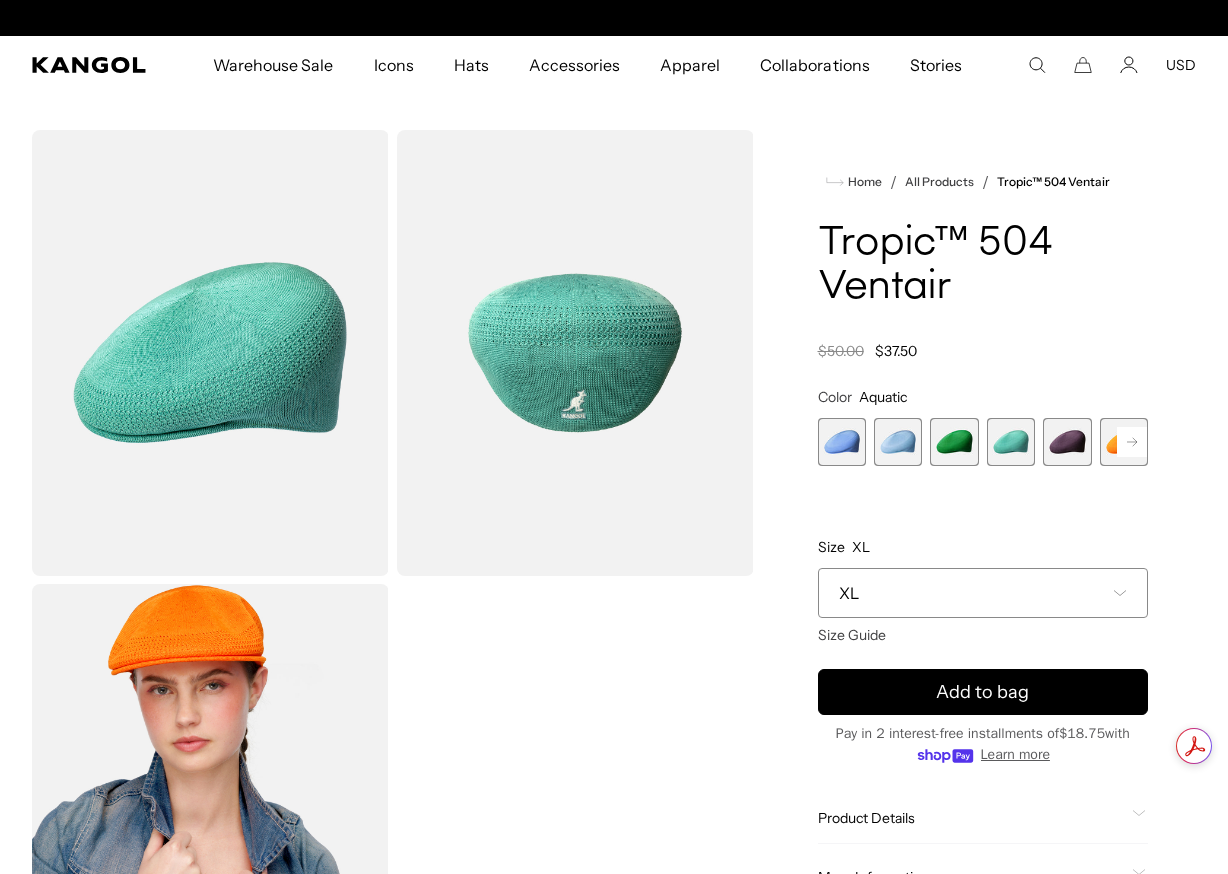 scroll, scrollTop: 0, scrollLeft: 412, axis: horizontal 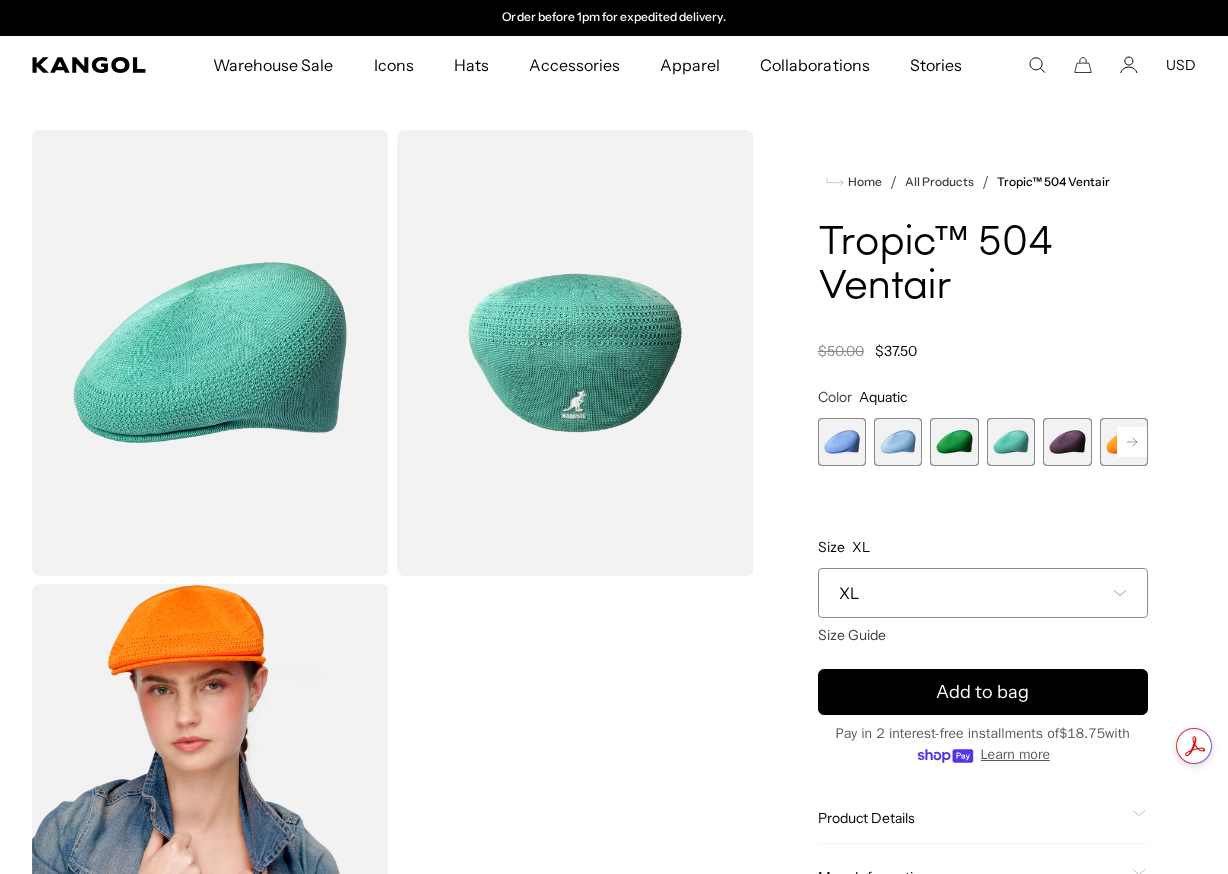click 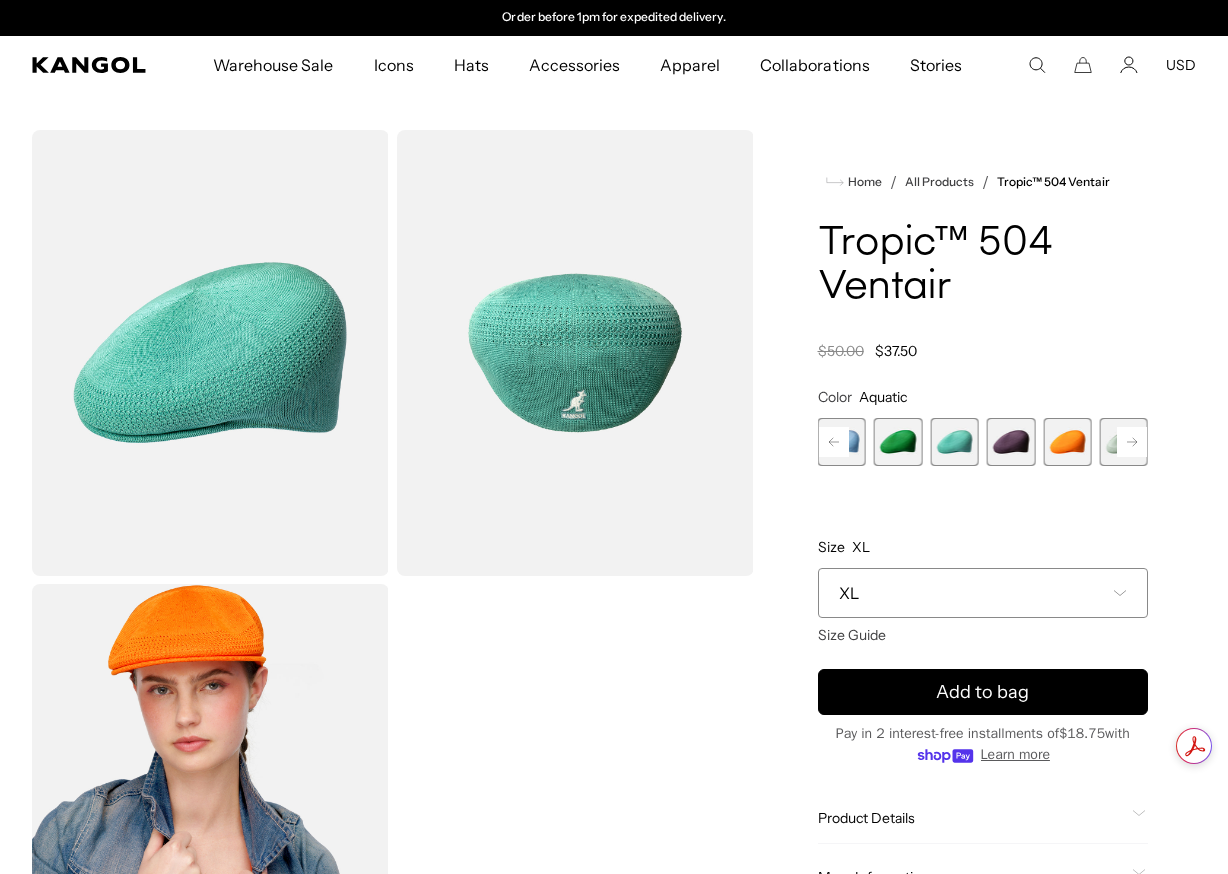 click 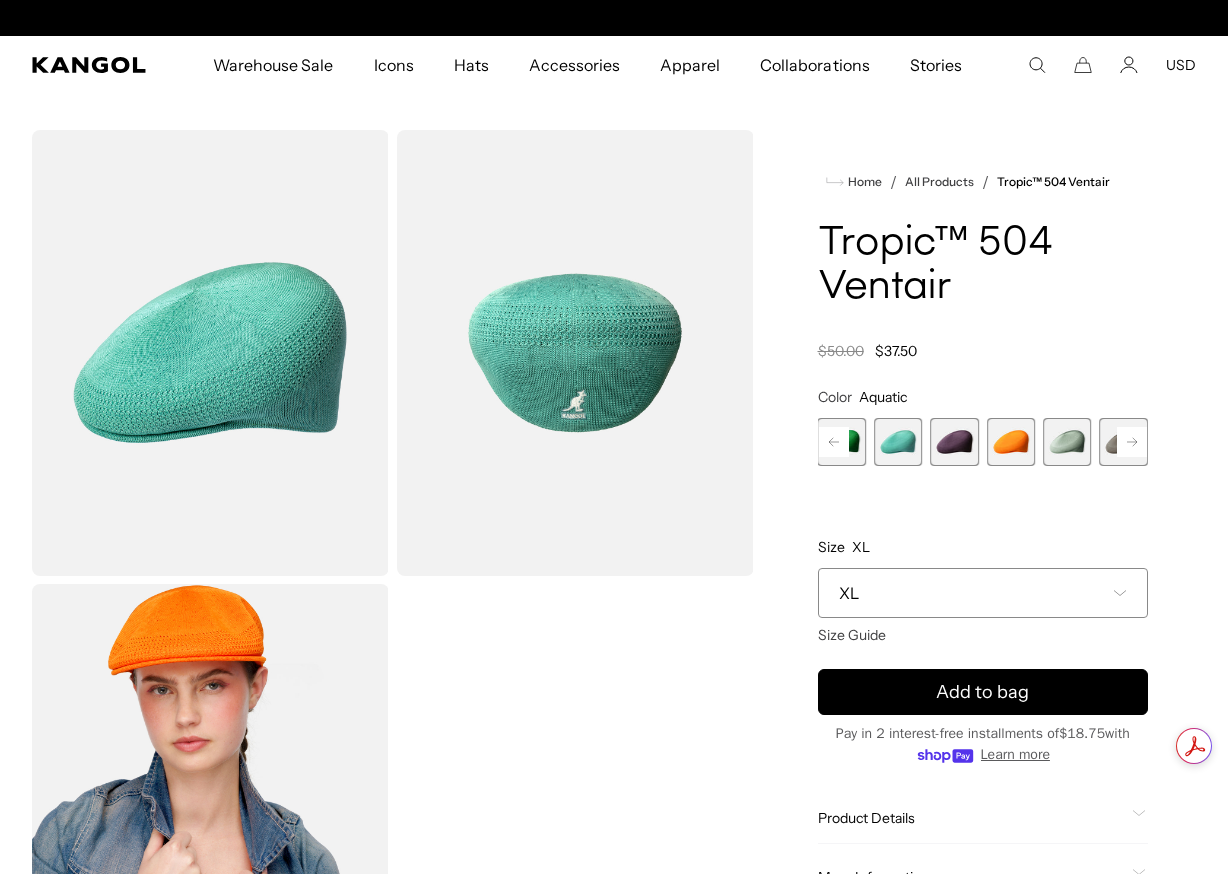 scroll, scrollTop: 0, scrollLeft: 0, axis: both 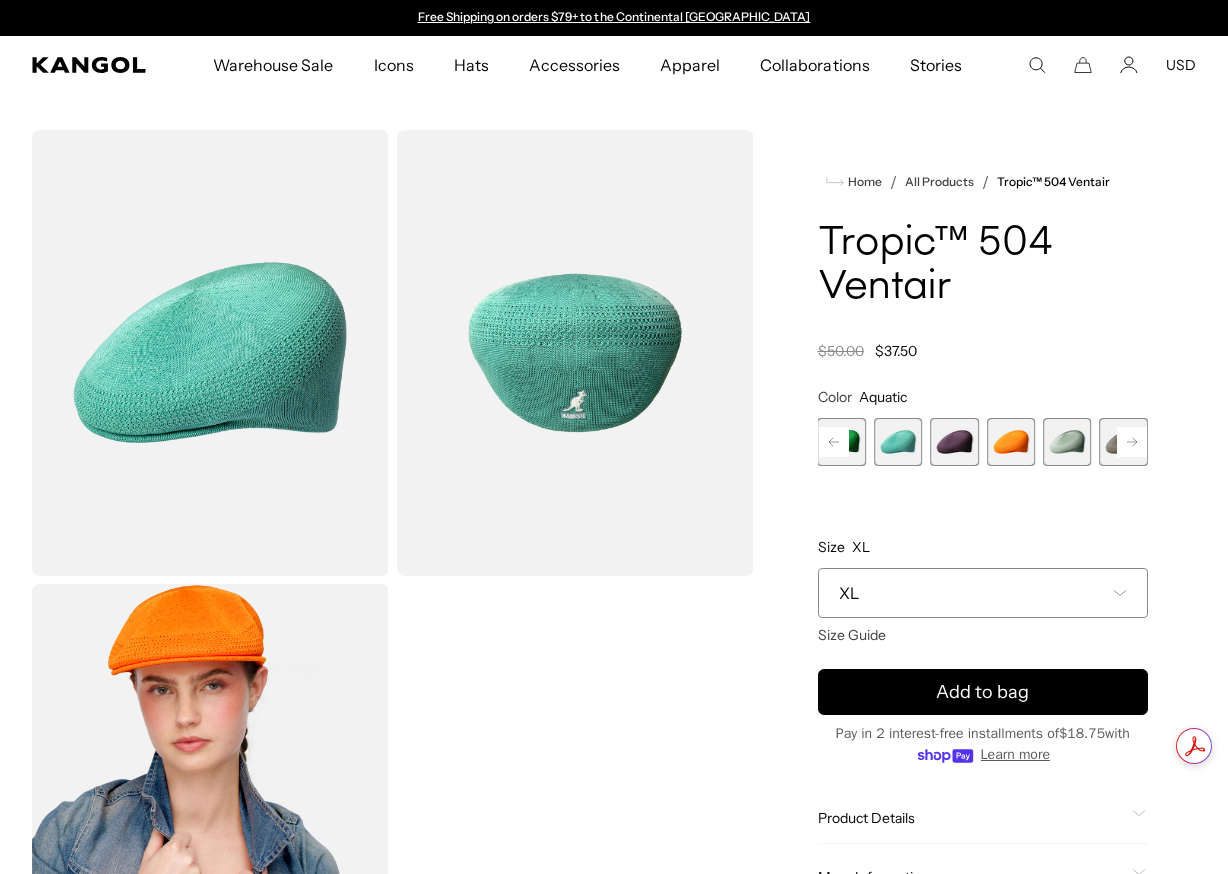 click 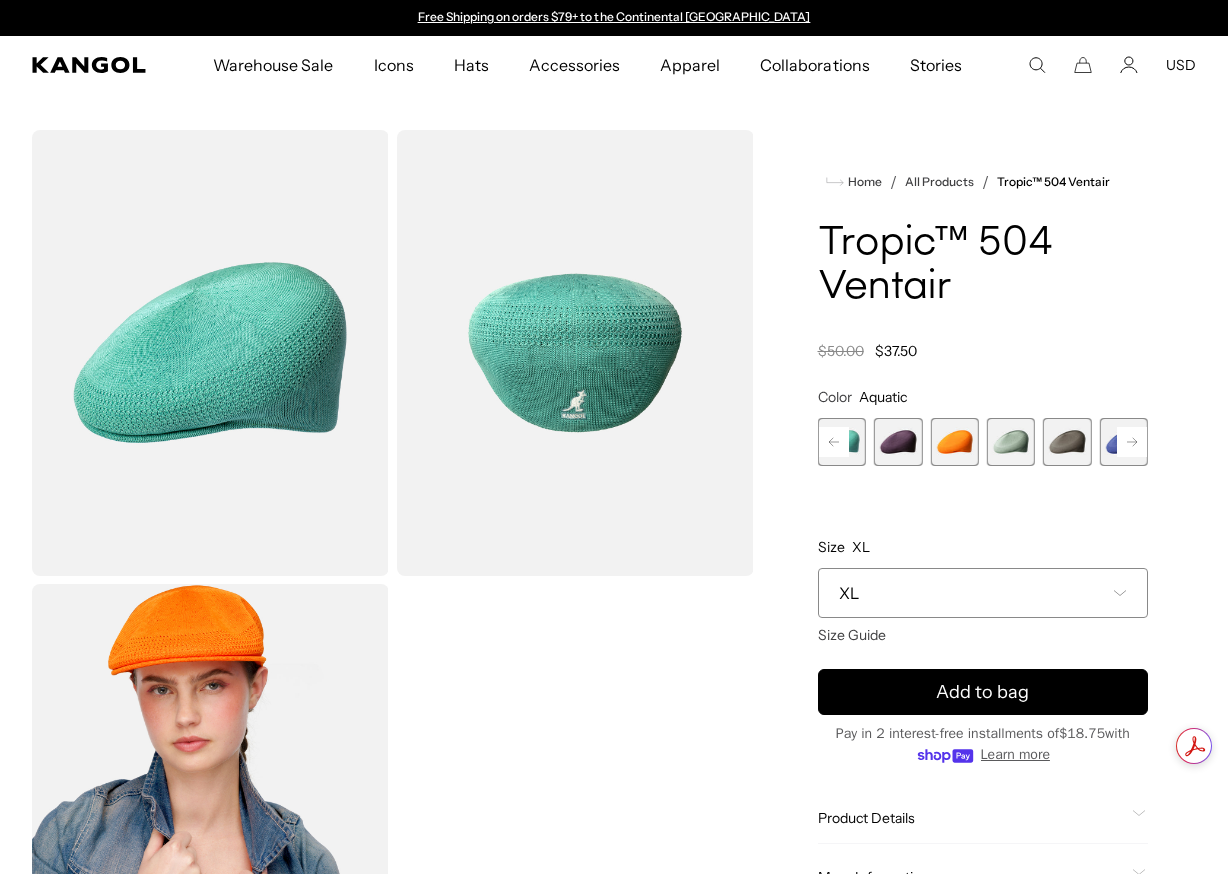click at bounding box center [1011, 442] 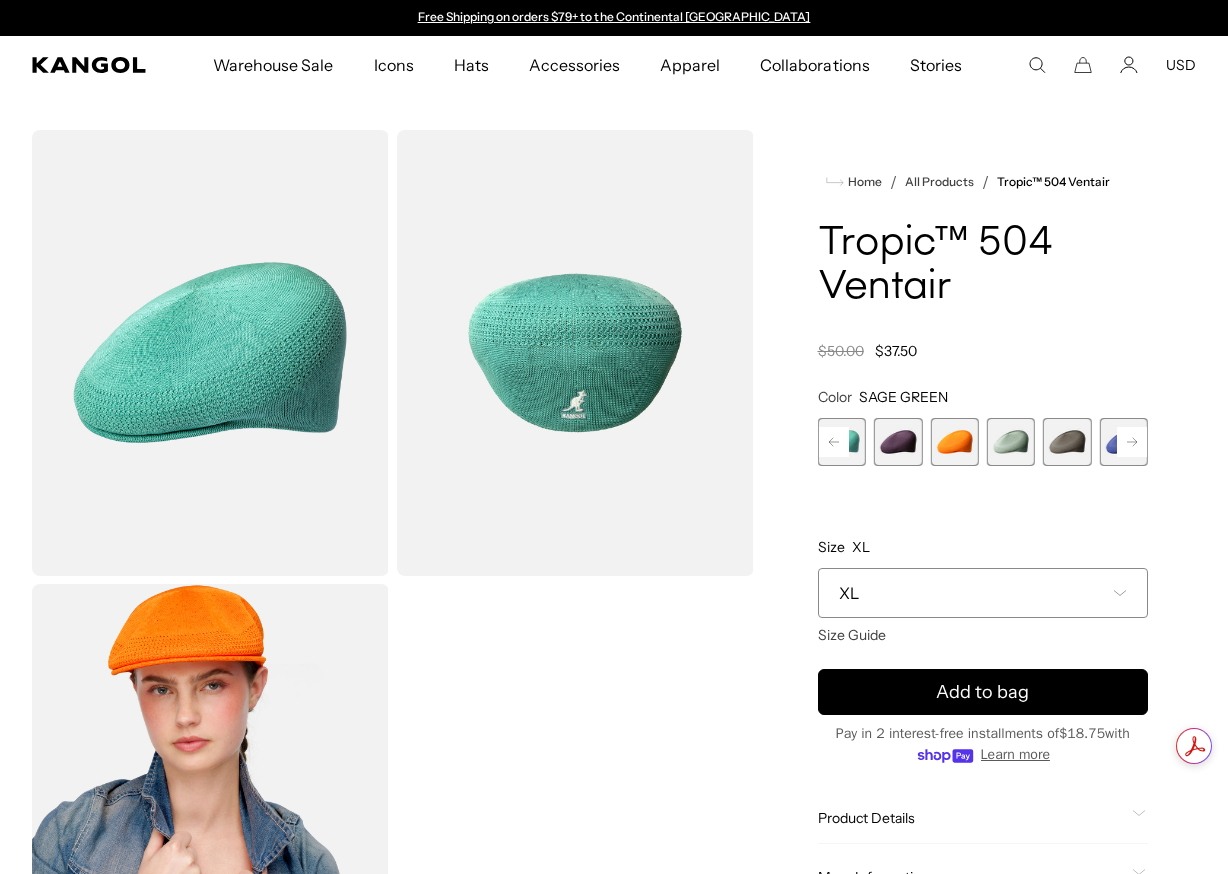 click at bounding box center [1011, 442] 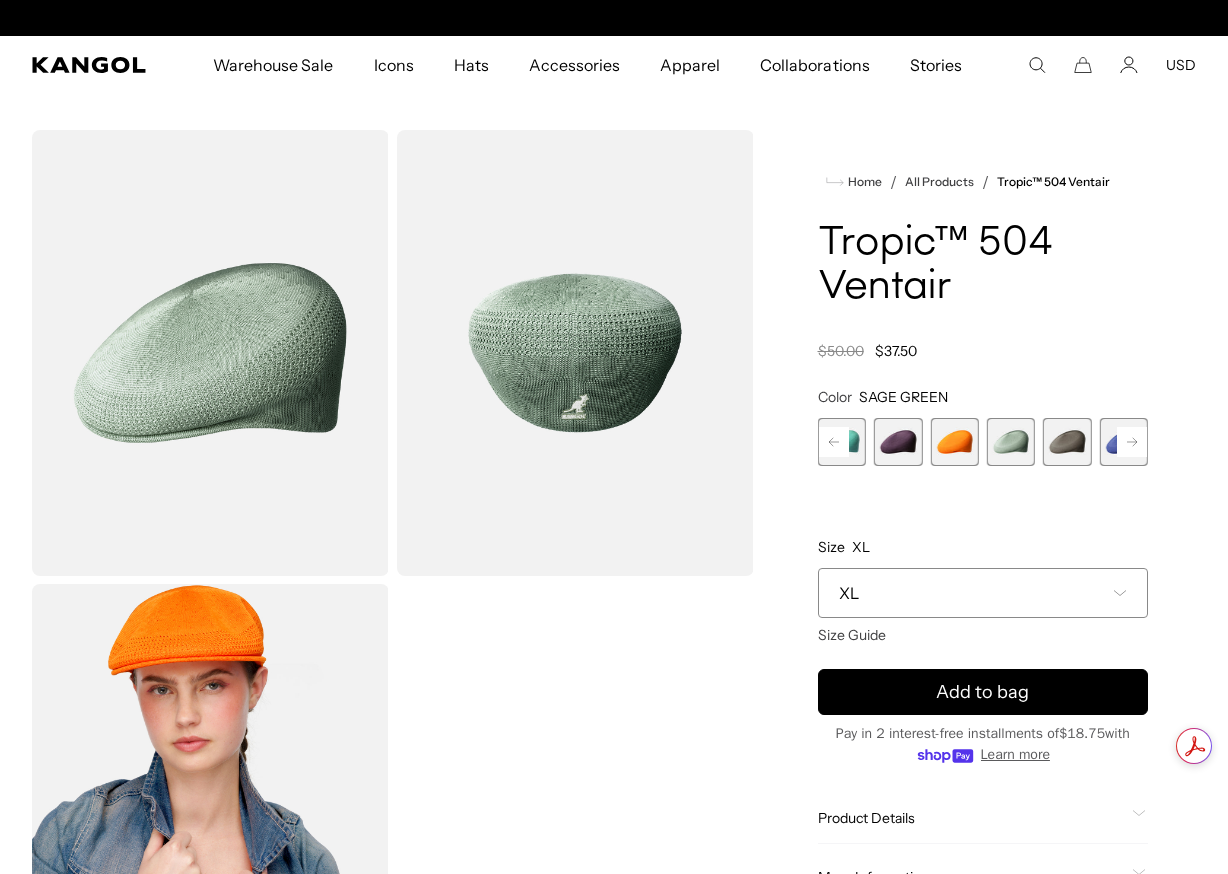 scroll, scrollTop: 0, scrollLeft: 412, axis: horizontal 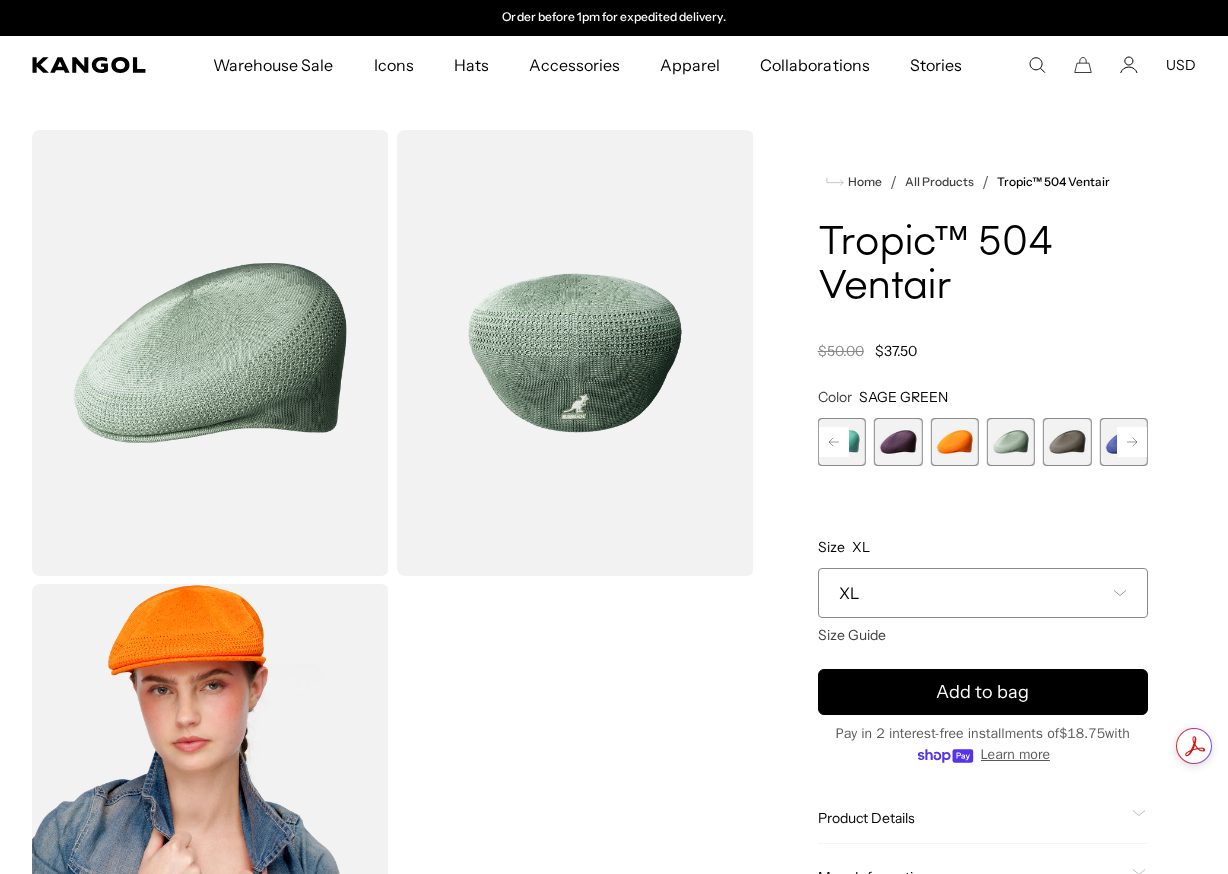 click at bounding box center (1067, 442) 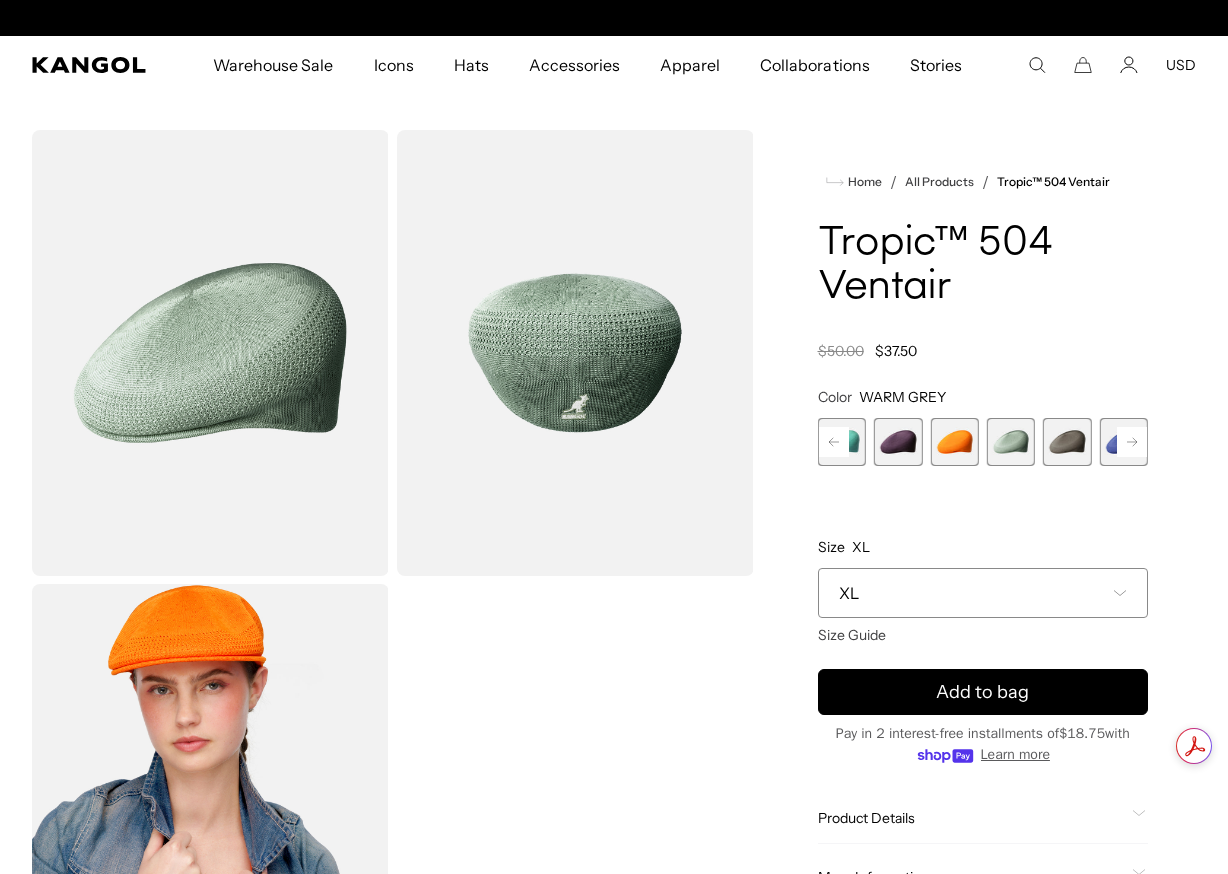 scroll, scrollTop: 0, scrollLeft: 0, axis: both 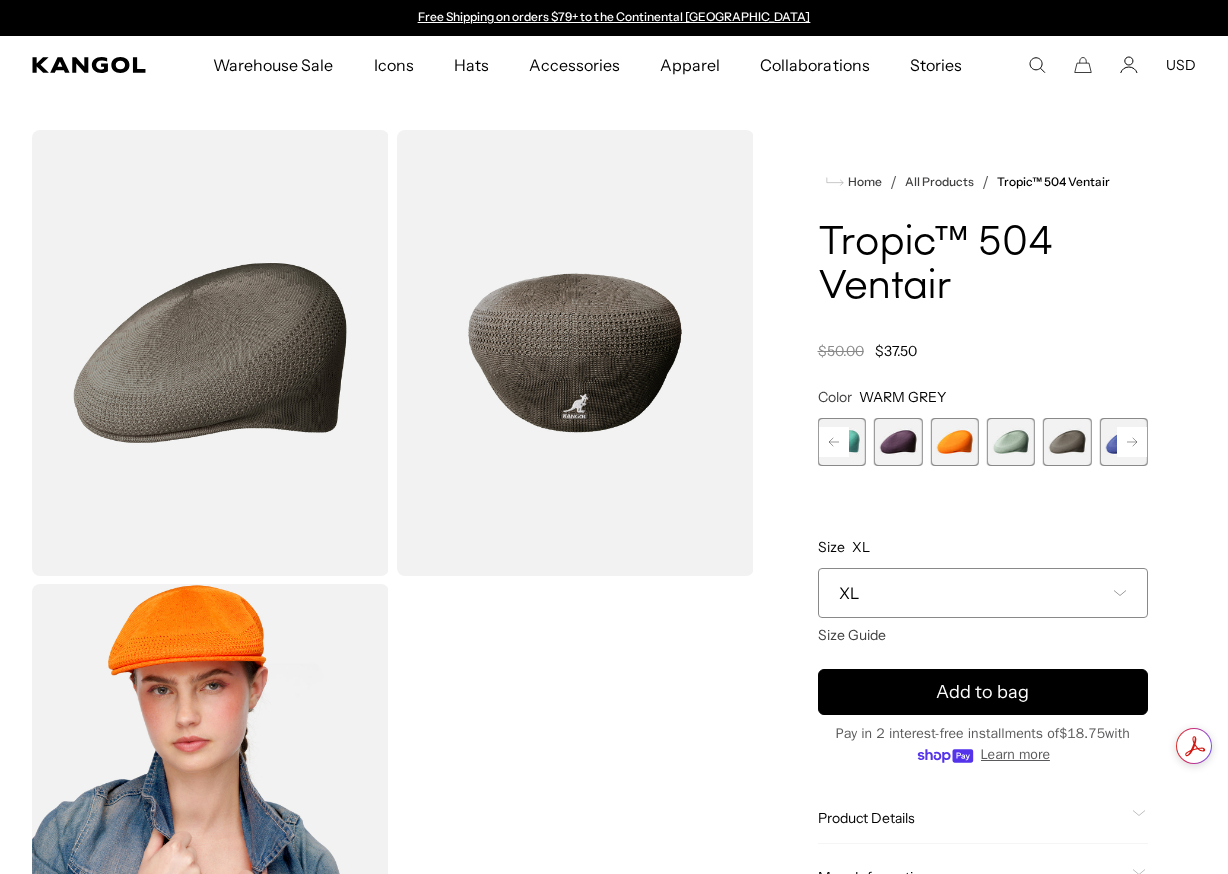 click 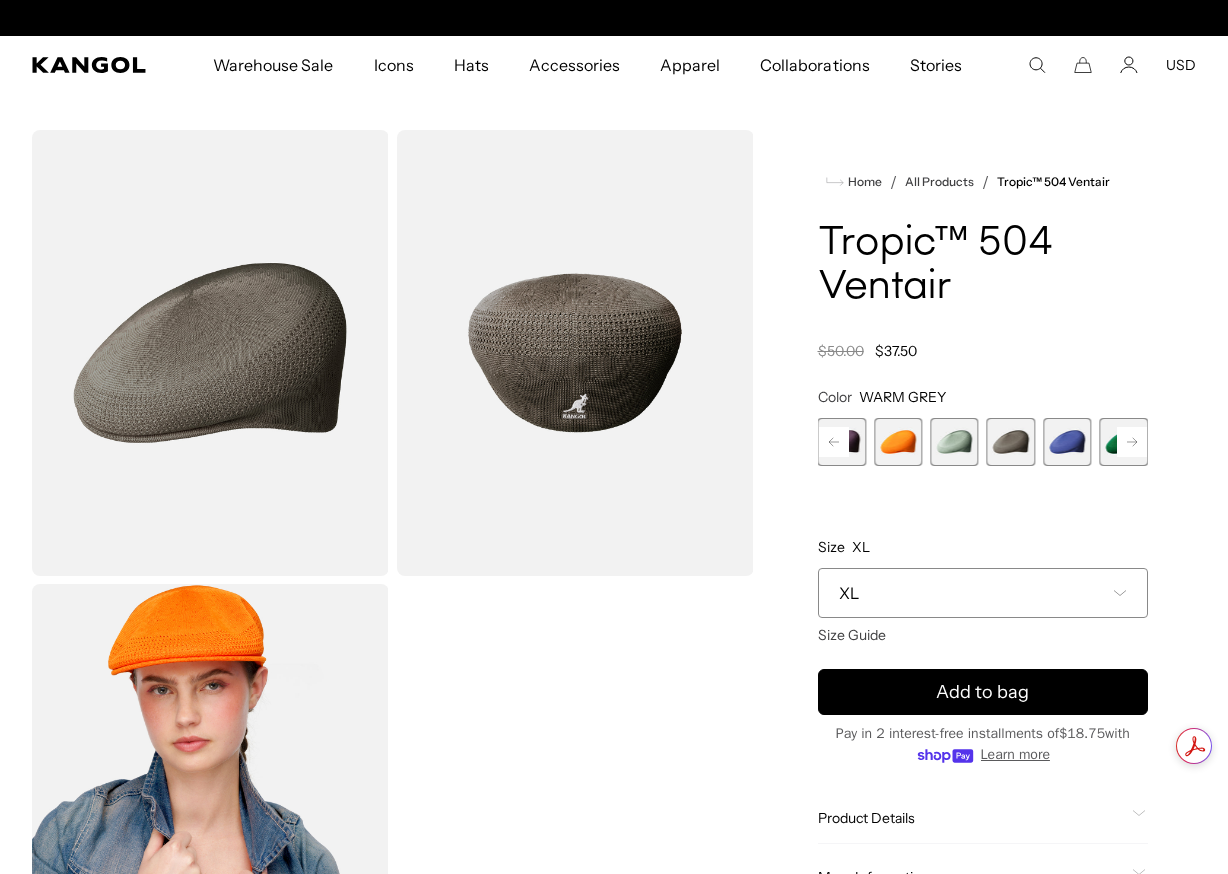 scroll, scrollTop: 0, scrollLeft: 412, axis: horizontal 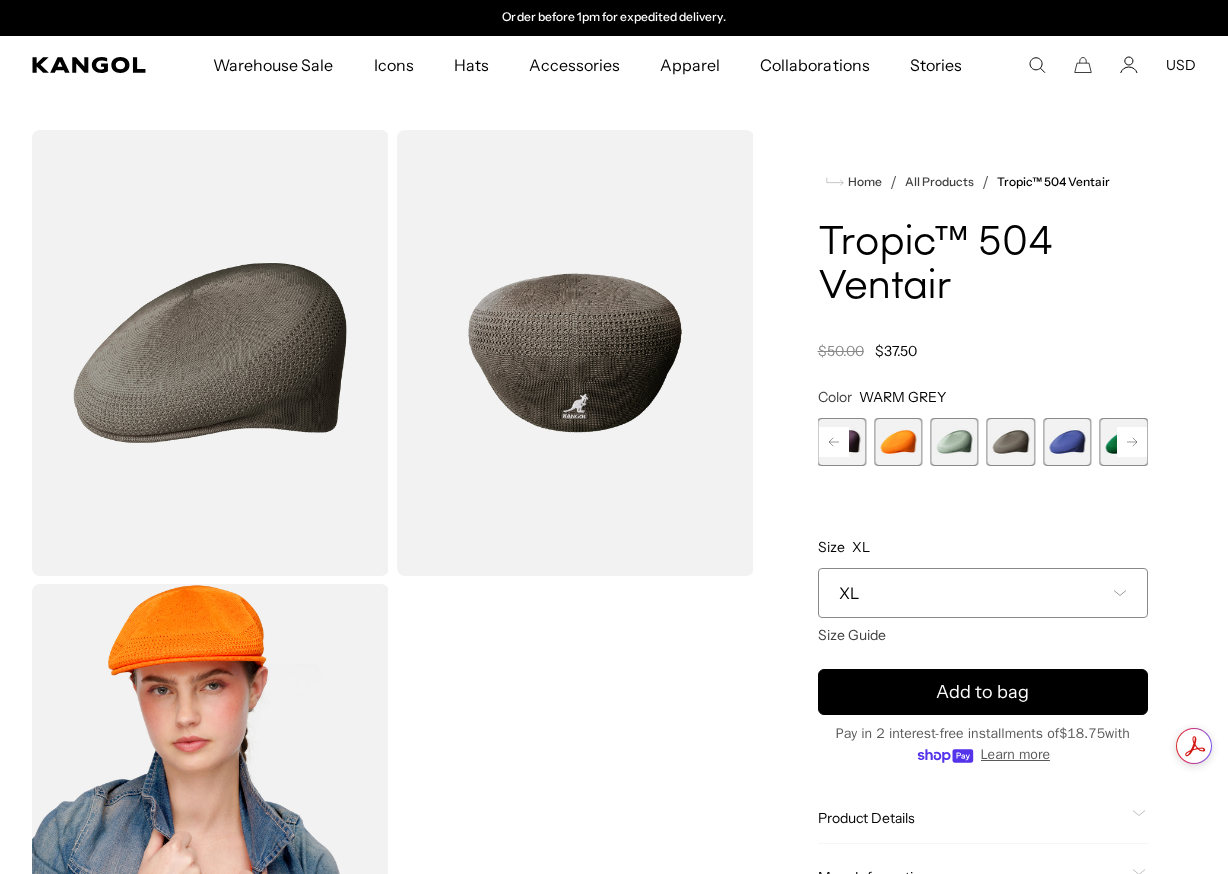 click 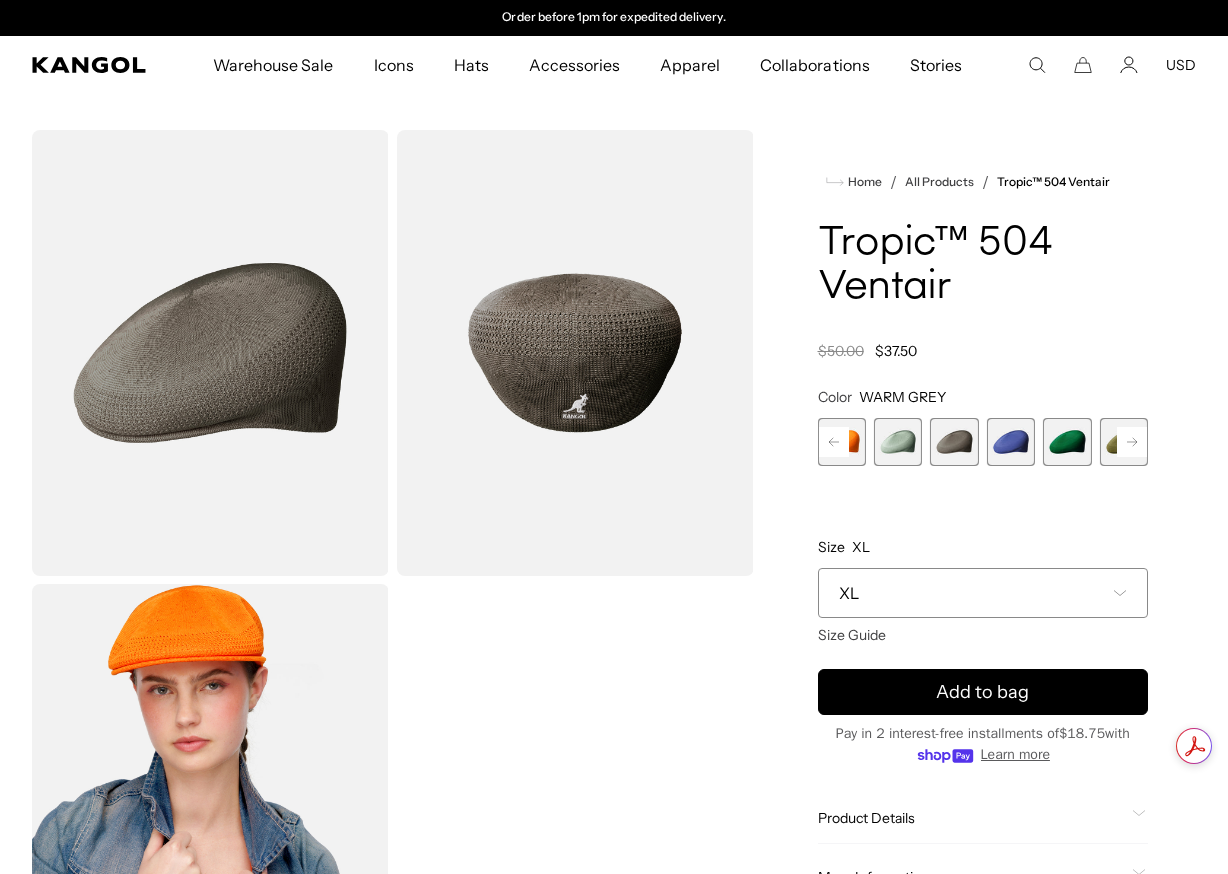 click at bounding box center (1067, 442) 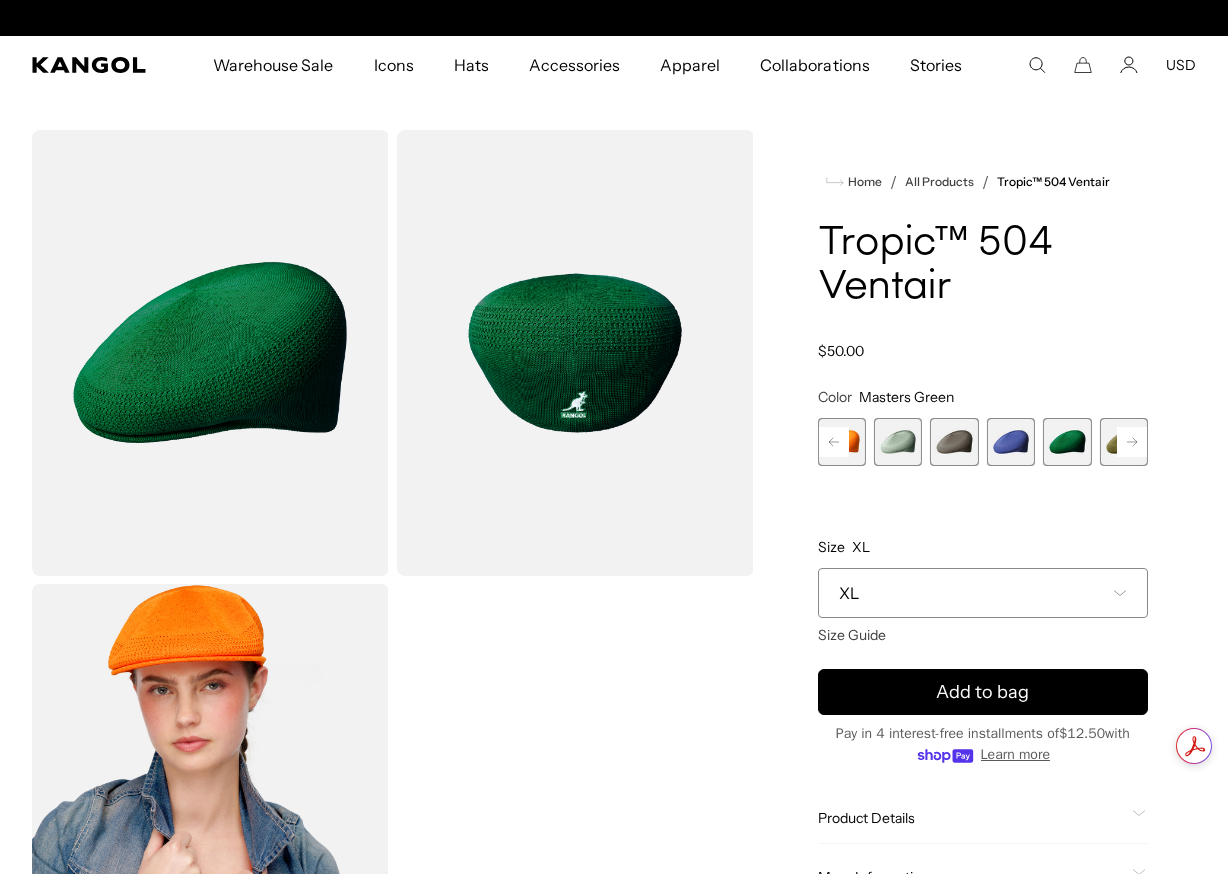 scroll, scrollTop: 0, scrollLeft: 0, axis: both 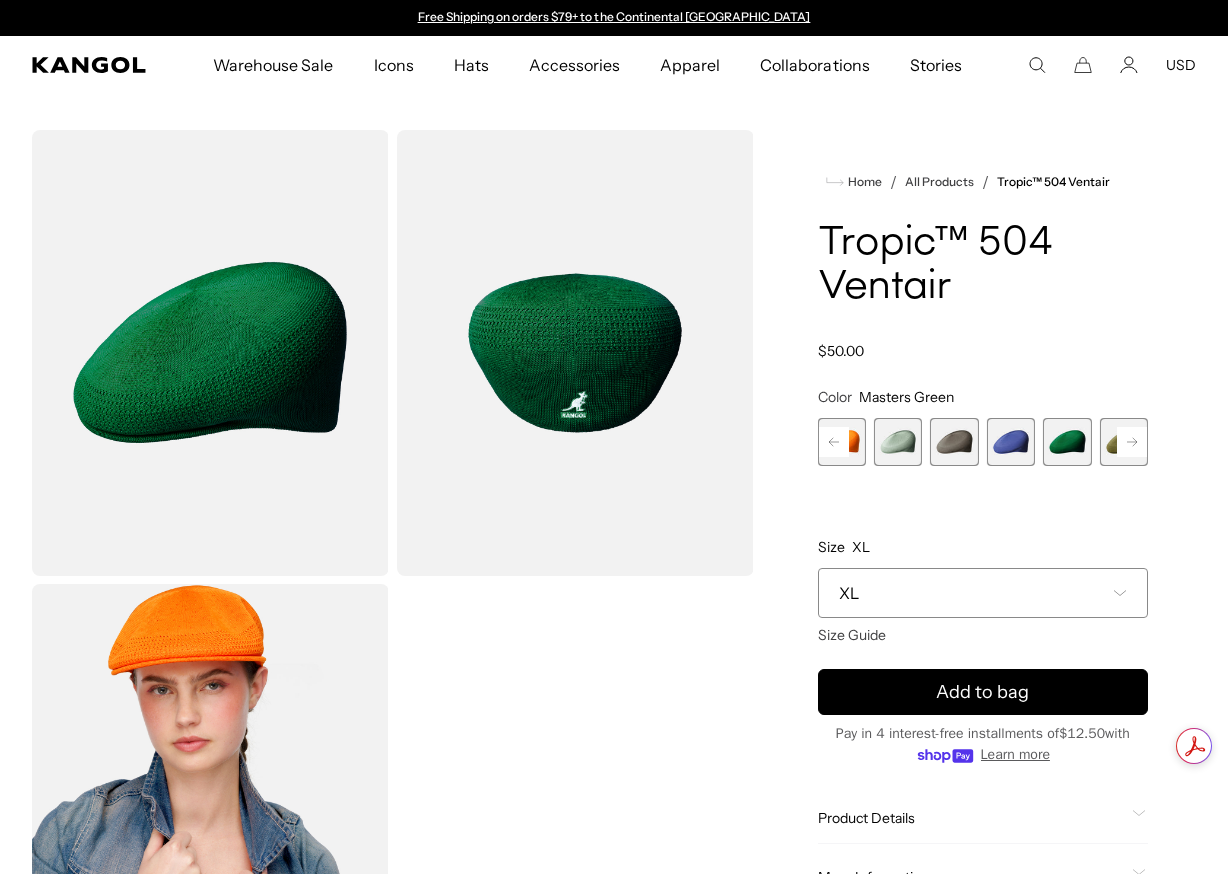 click 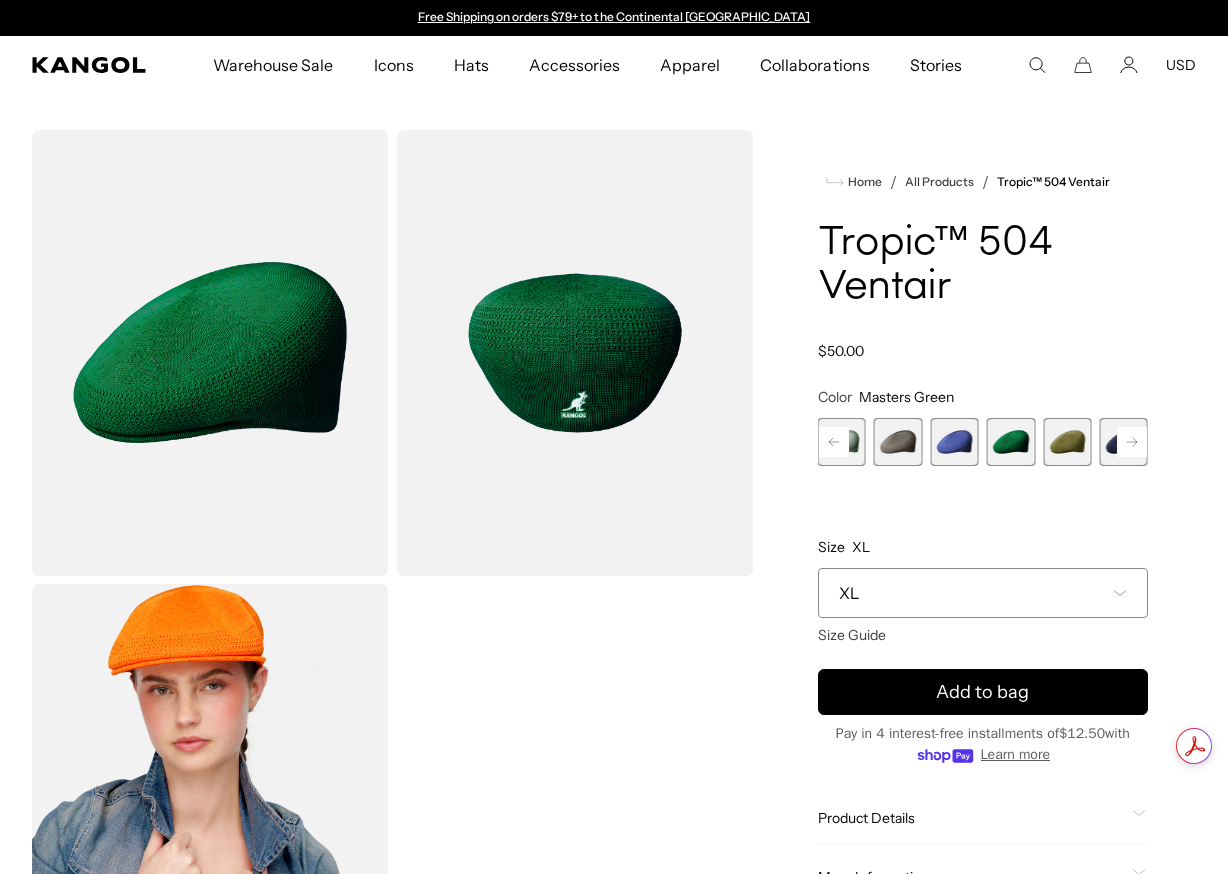 click 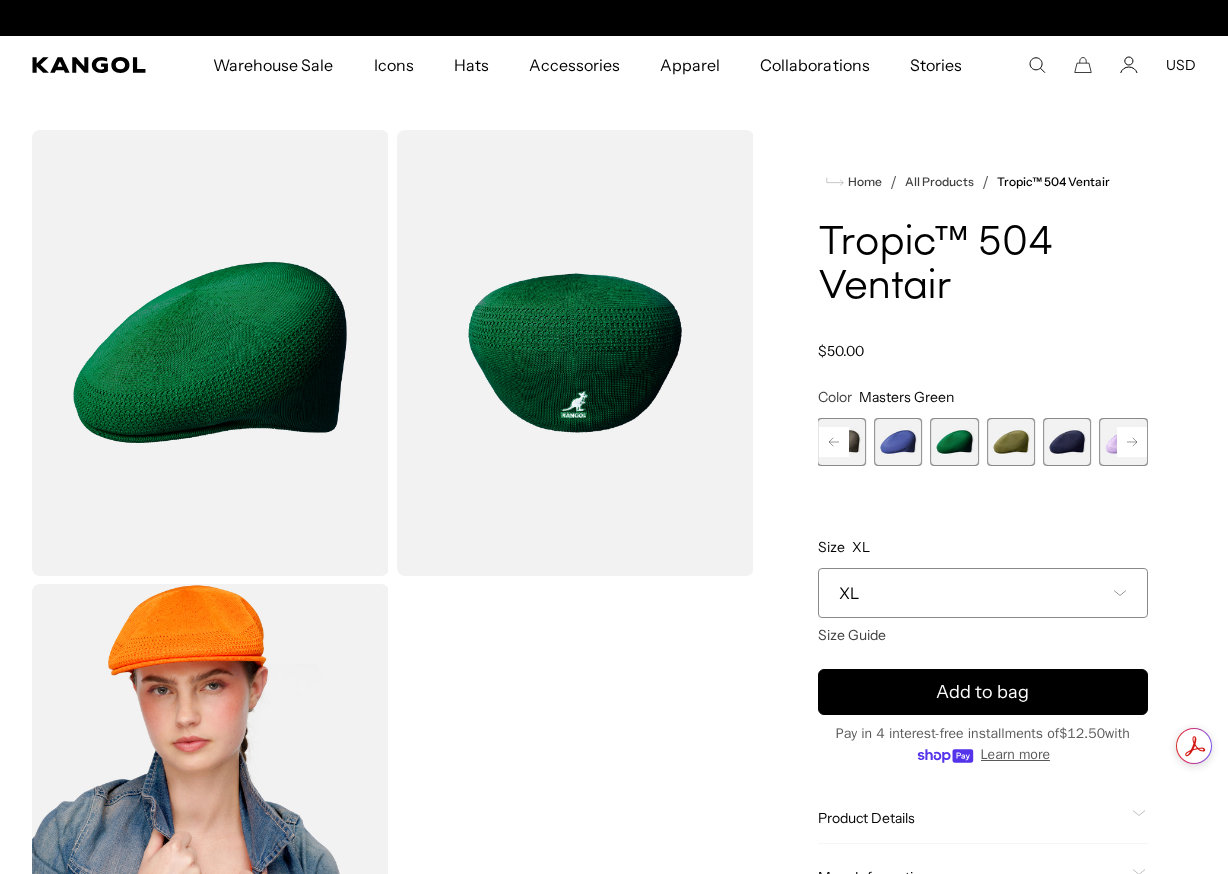 scroll, scrollTop: 0, scrollLeft: 412, axis: horizontal 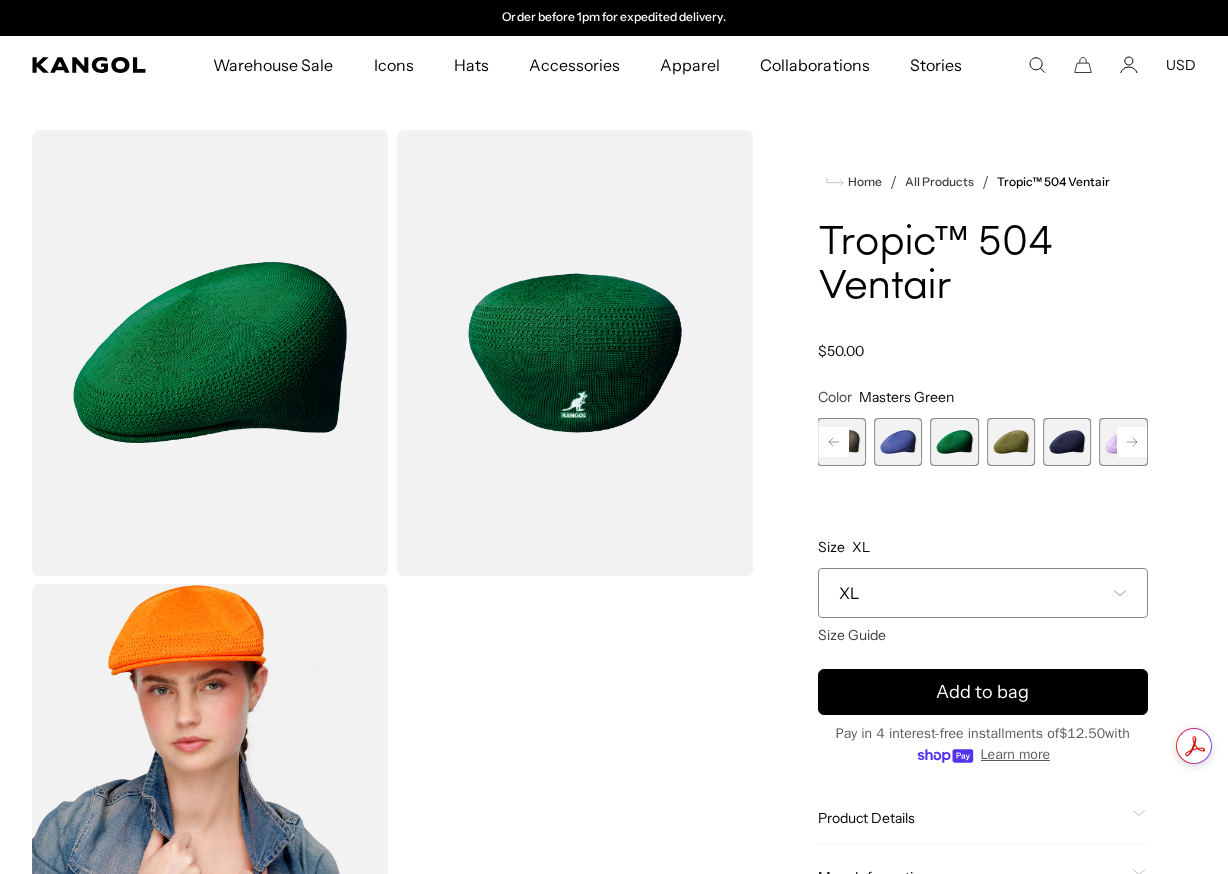 click 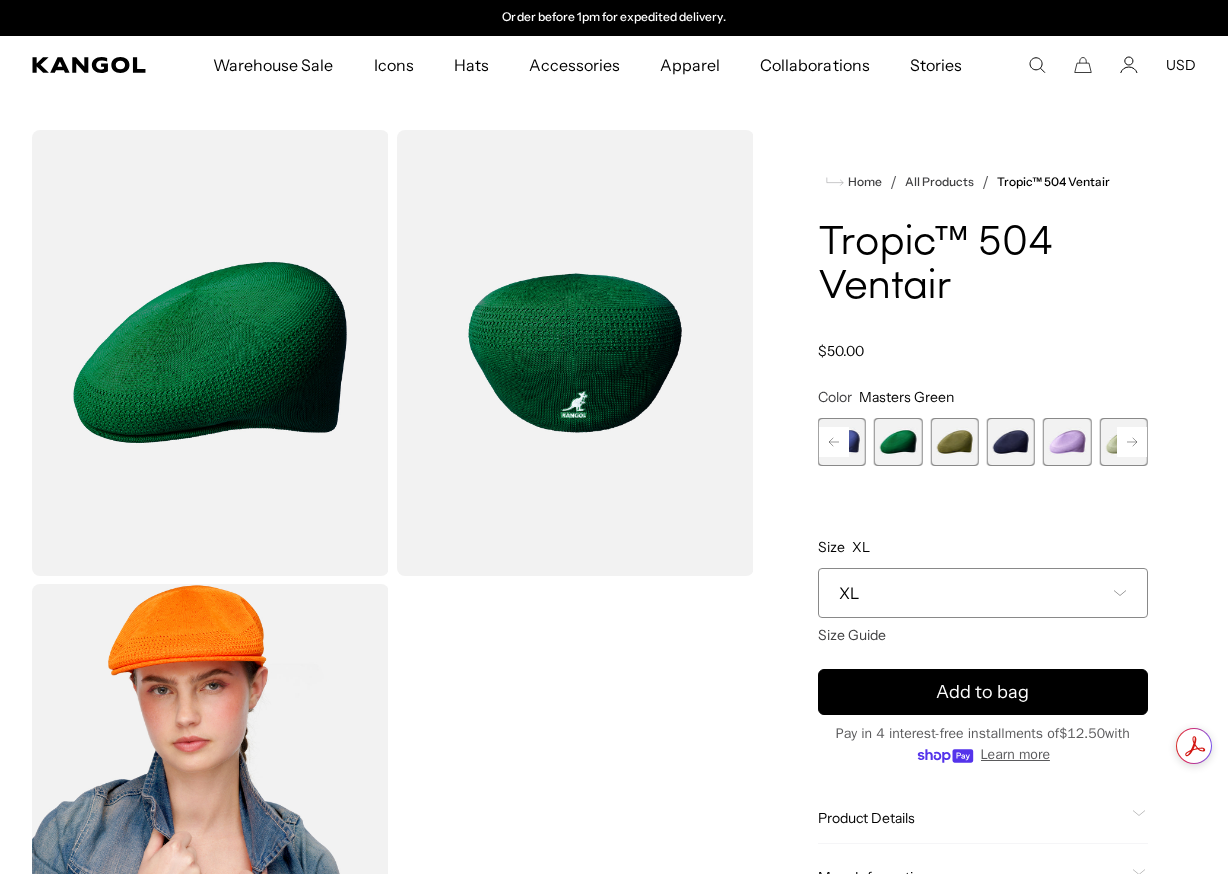 click at bounding box center (1011, 442) 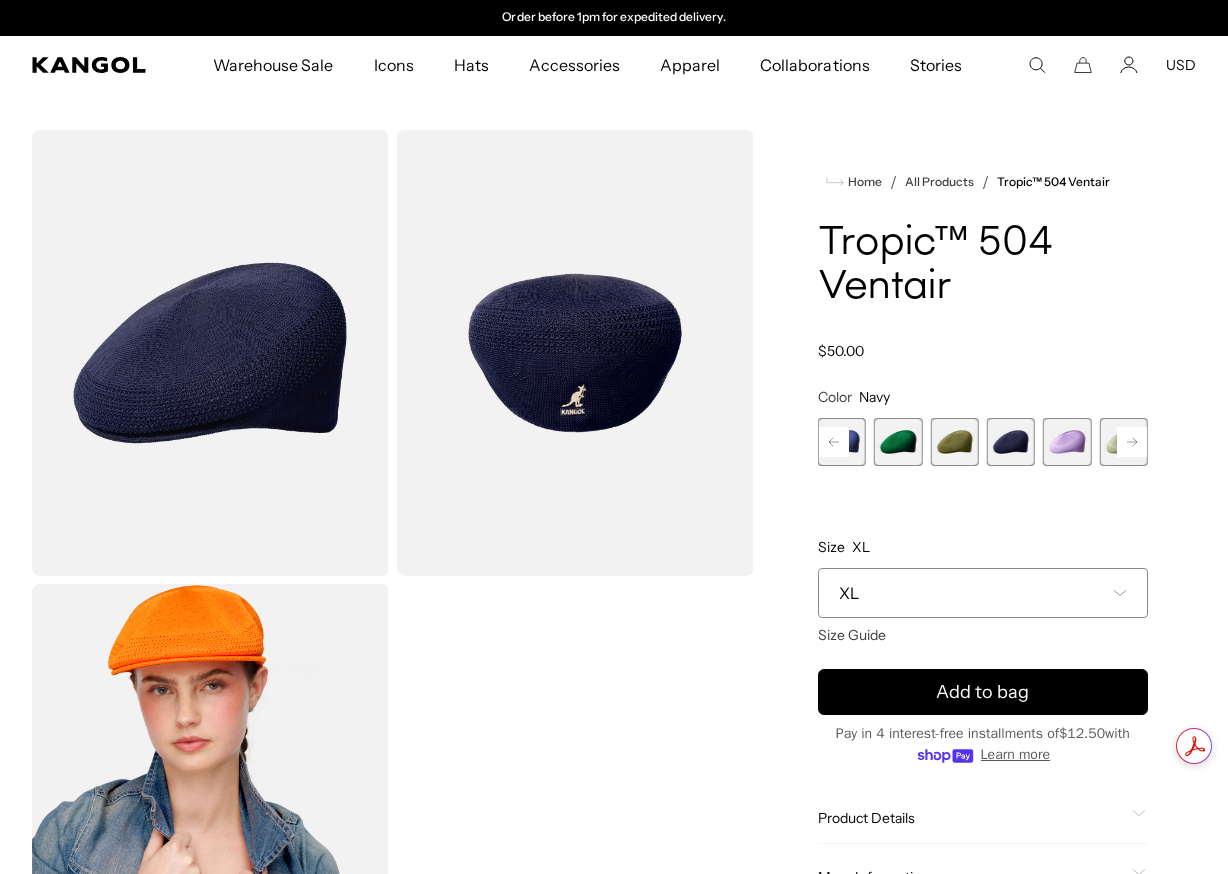 click at bounding box center [1067, 442] 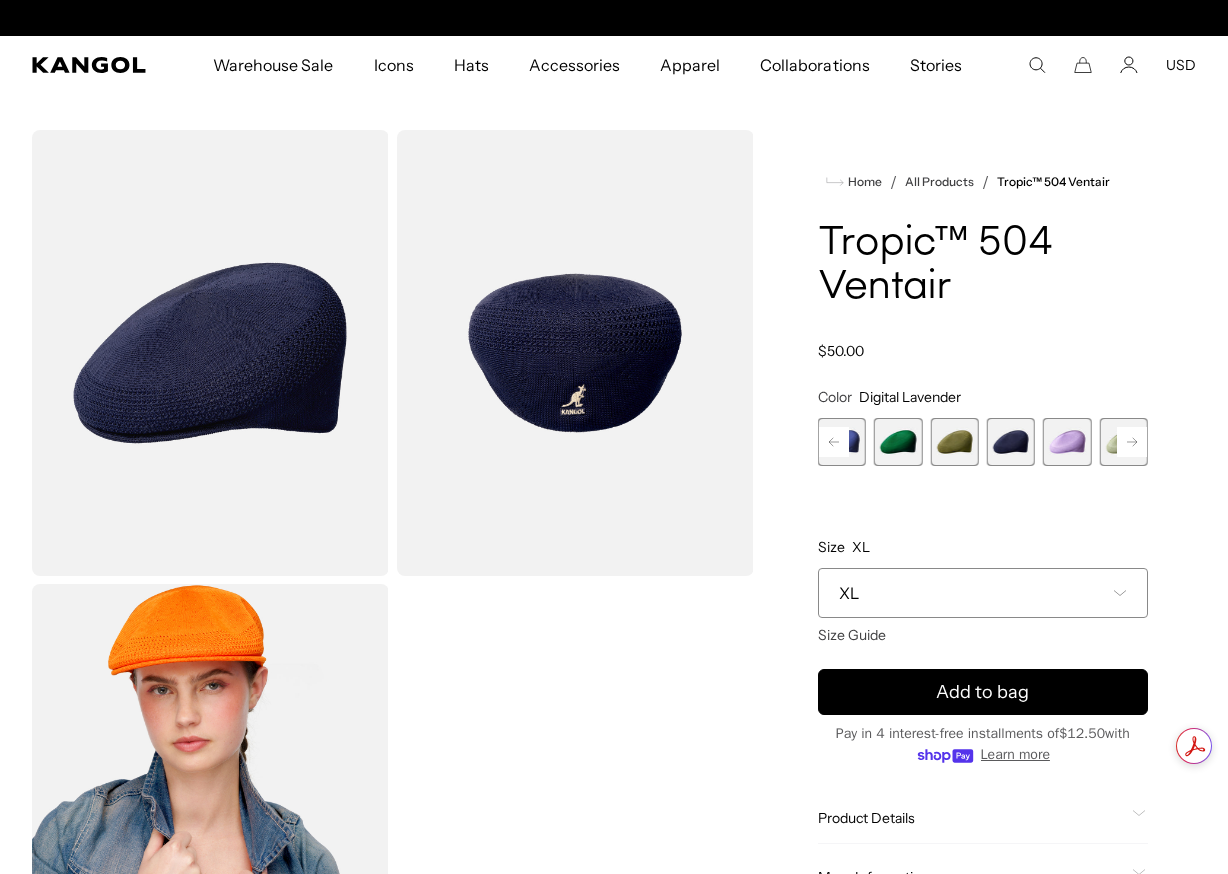 scroll, scrollTop: 0, scrollLeft: 0, axis: both 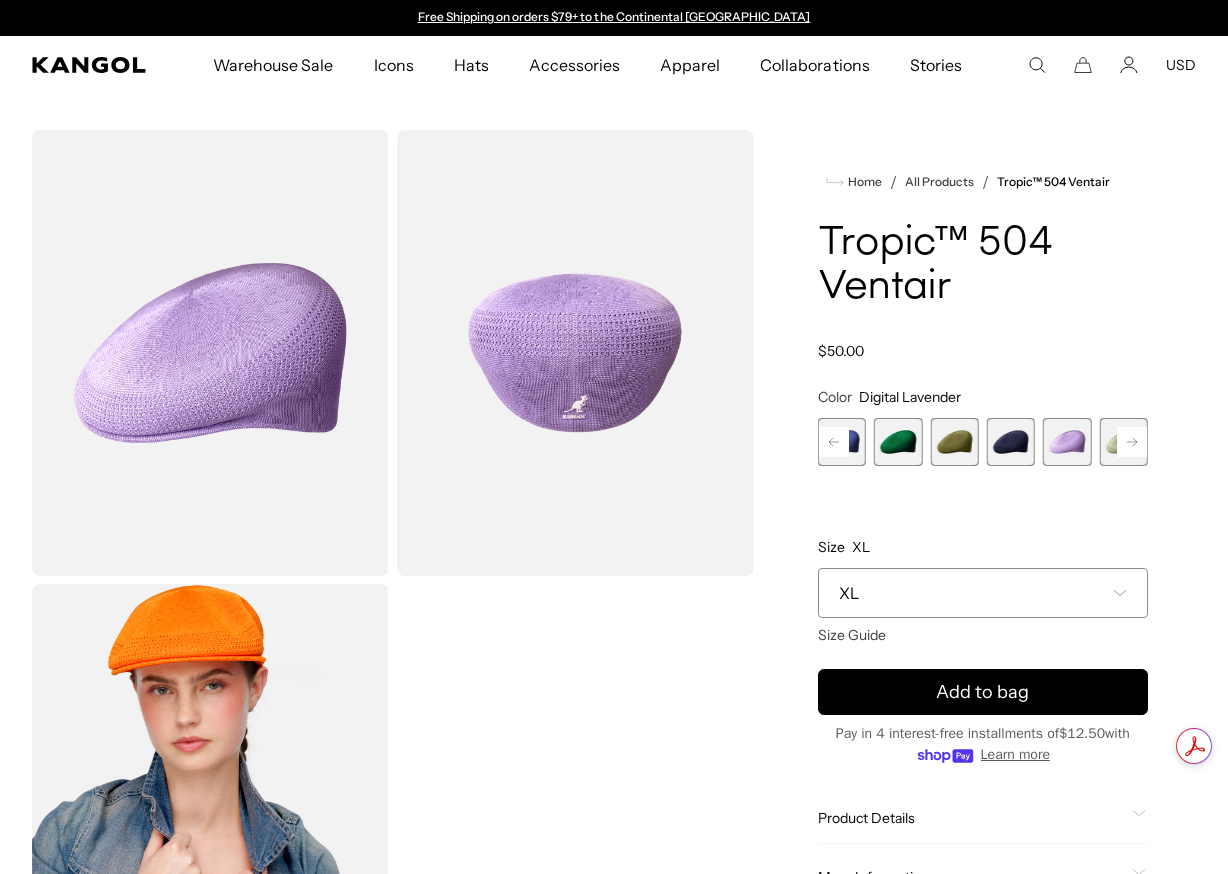 click 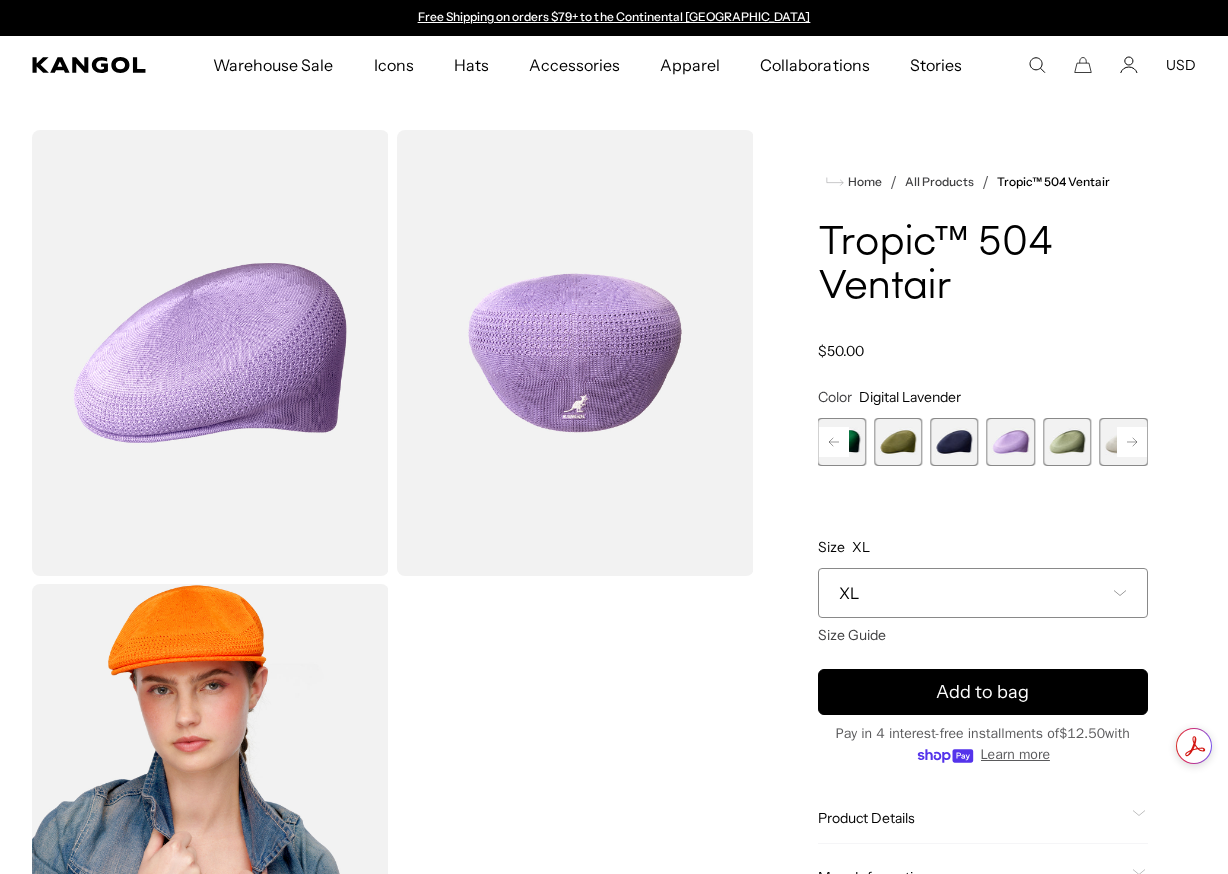 click at bounding box center (1067, 442) 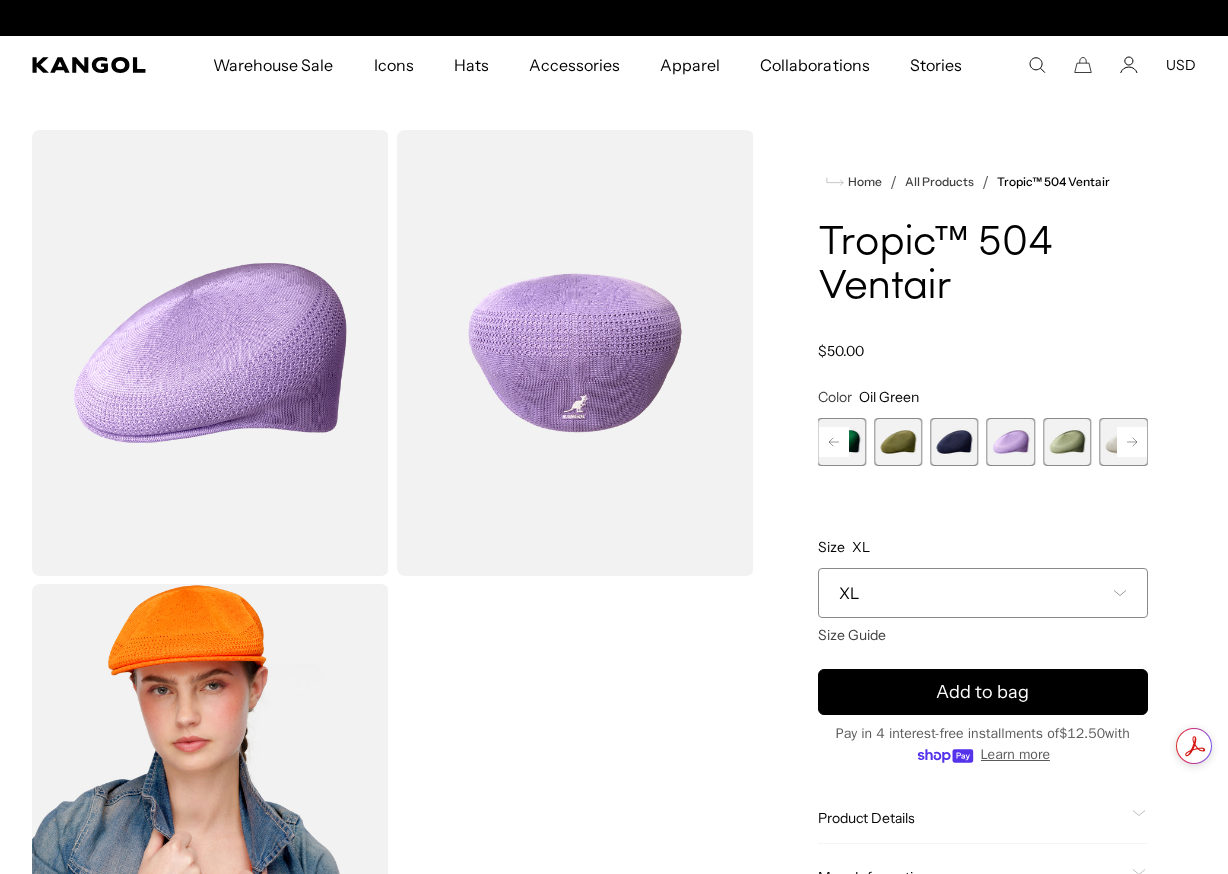 scroll, scrollTop: 0, scrollLeft: 412, axis: horizontal 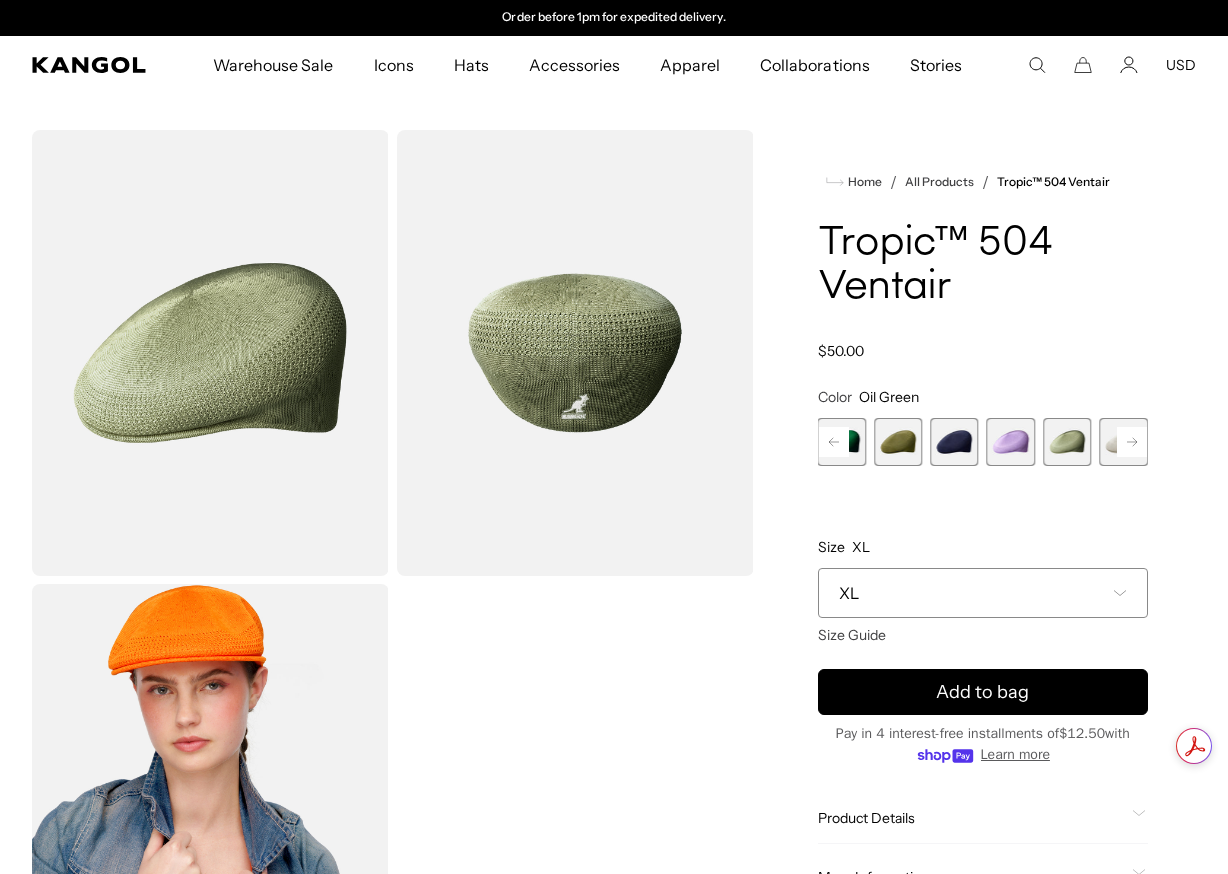 click 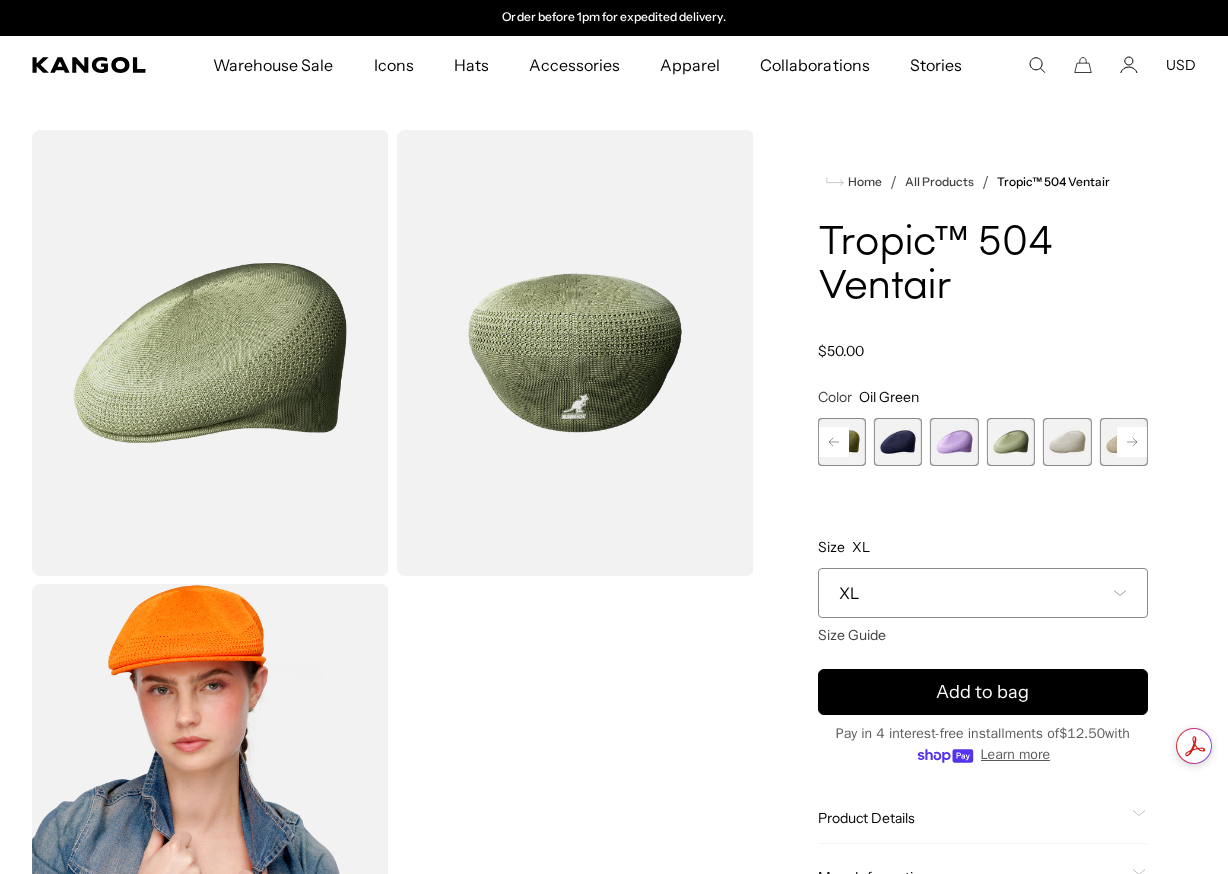 click 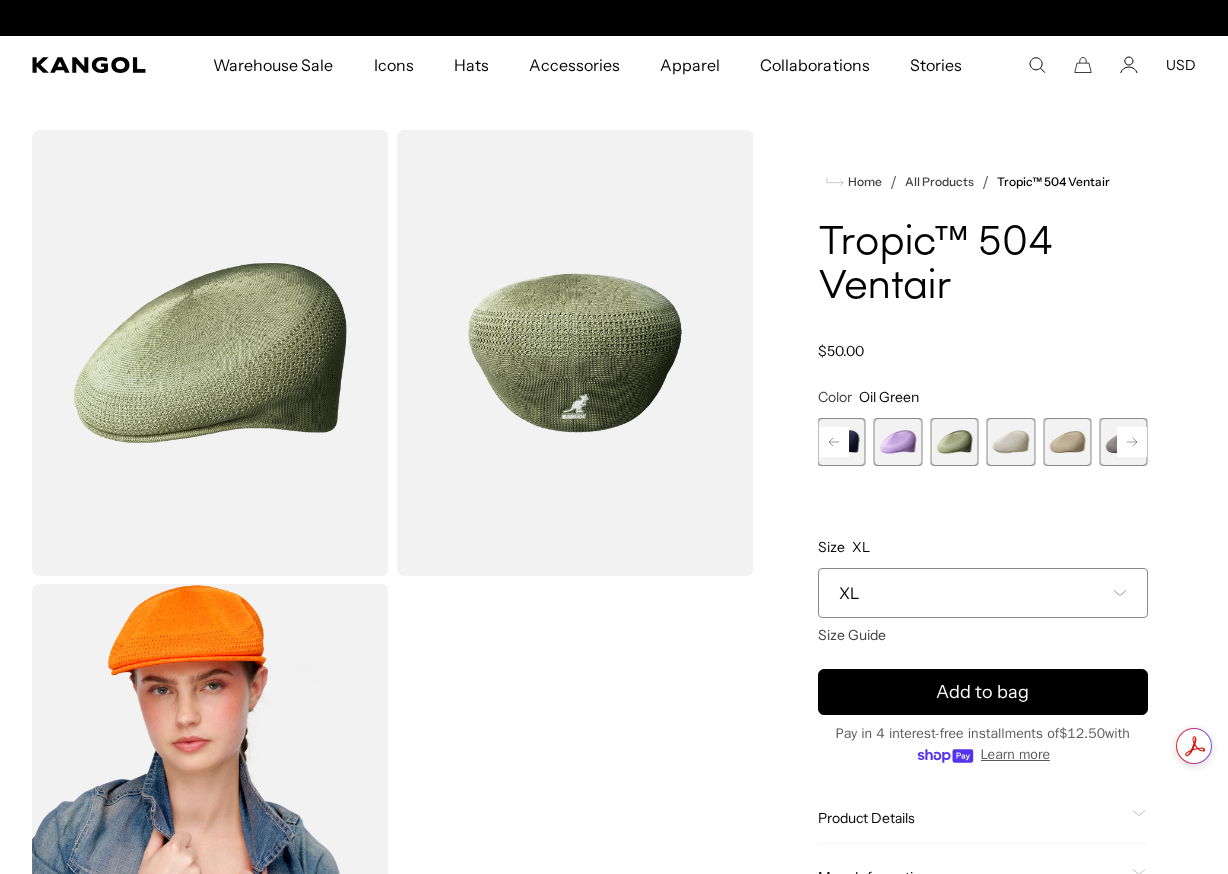 click 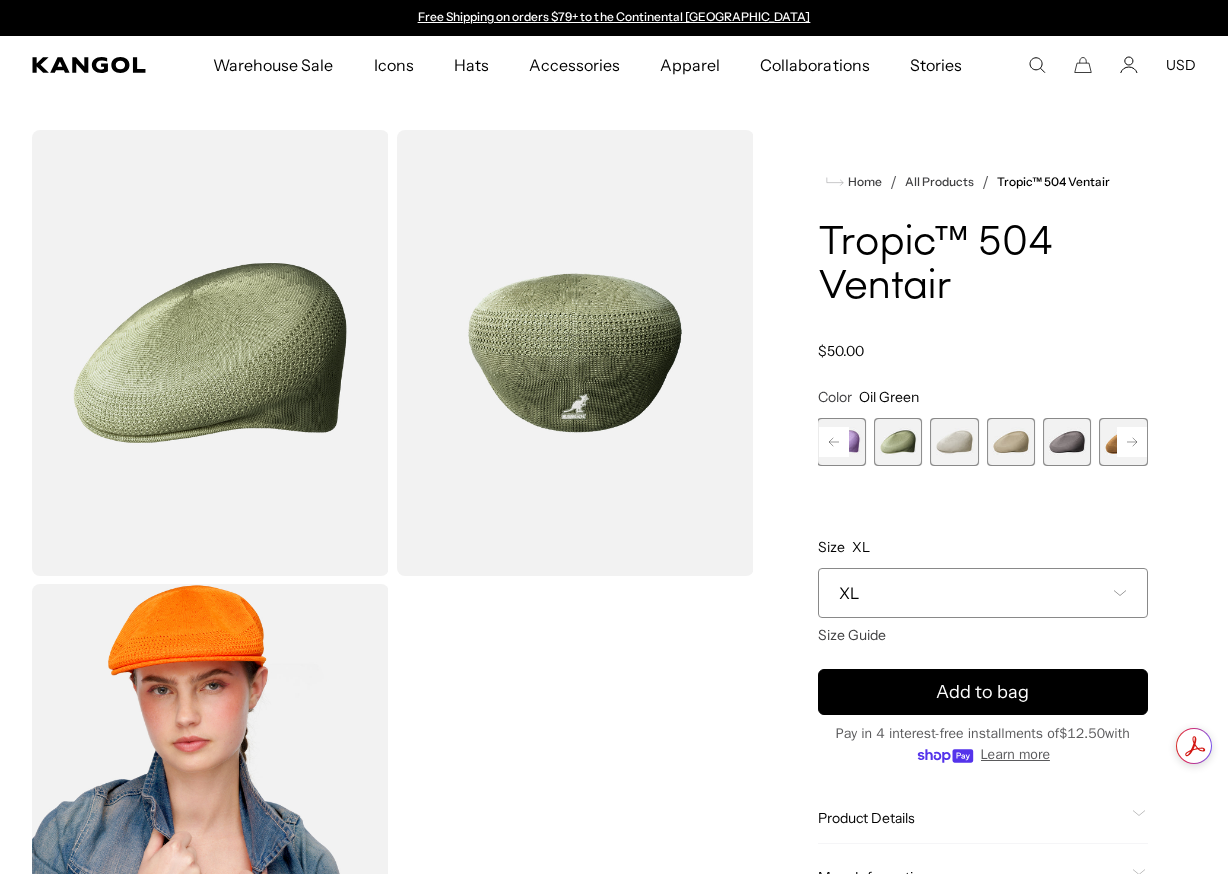 click 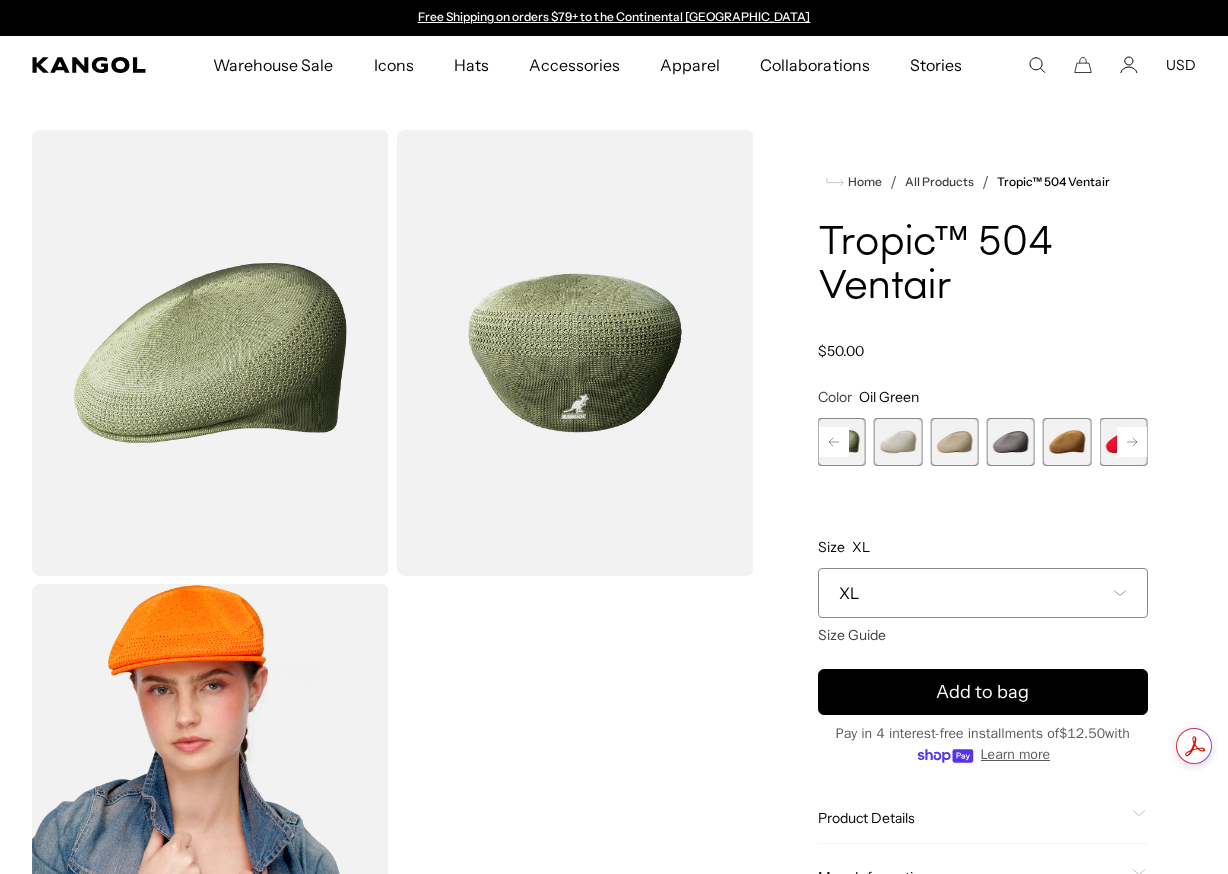 click 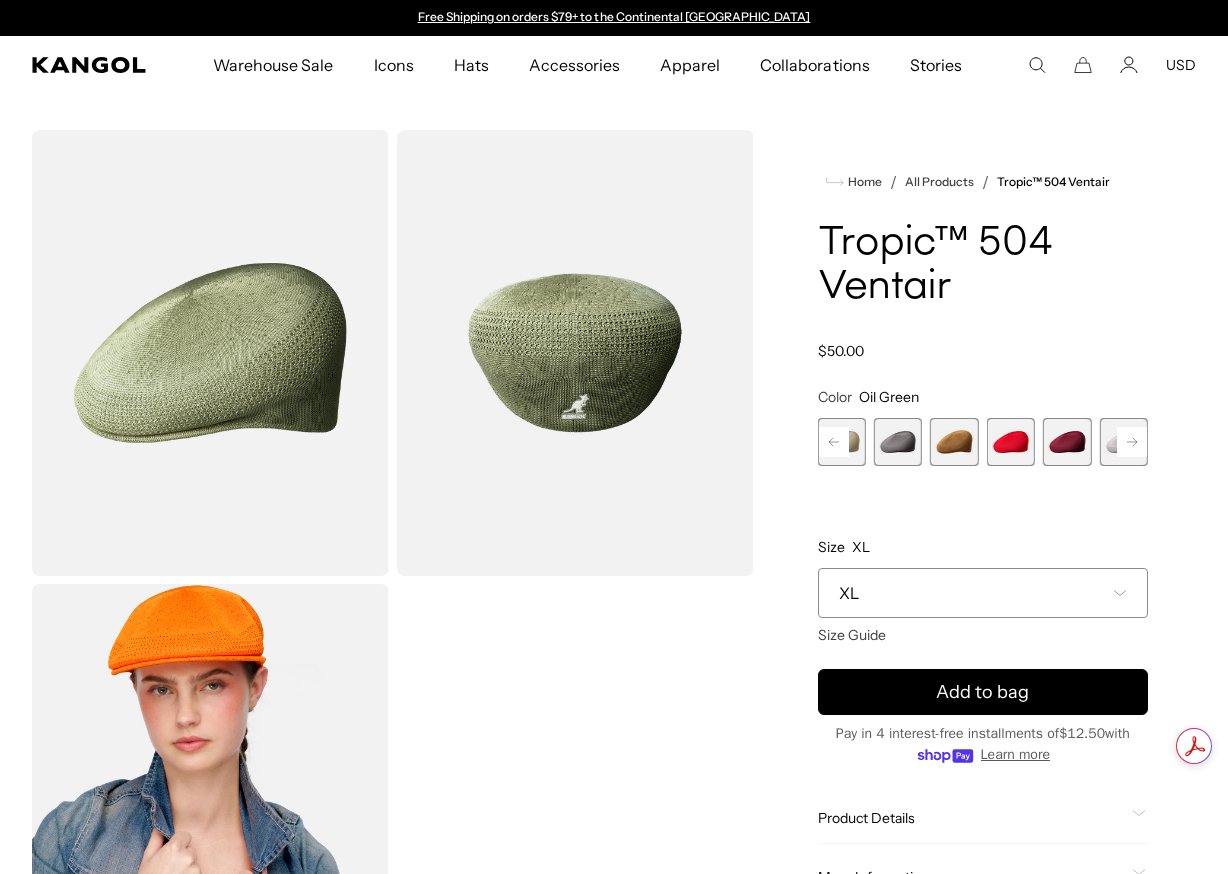 click 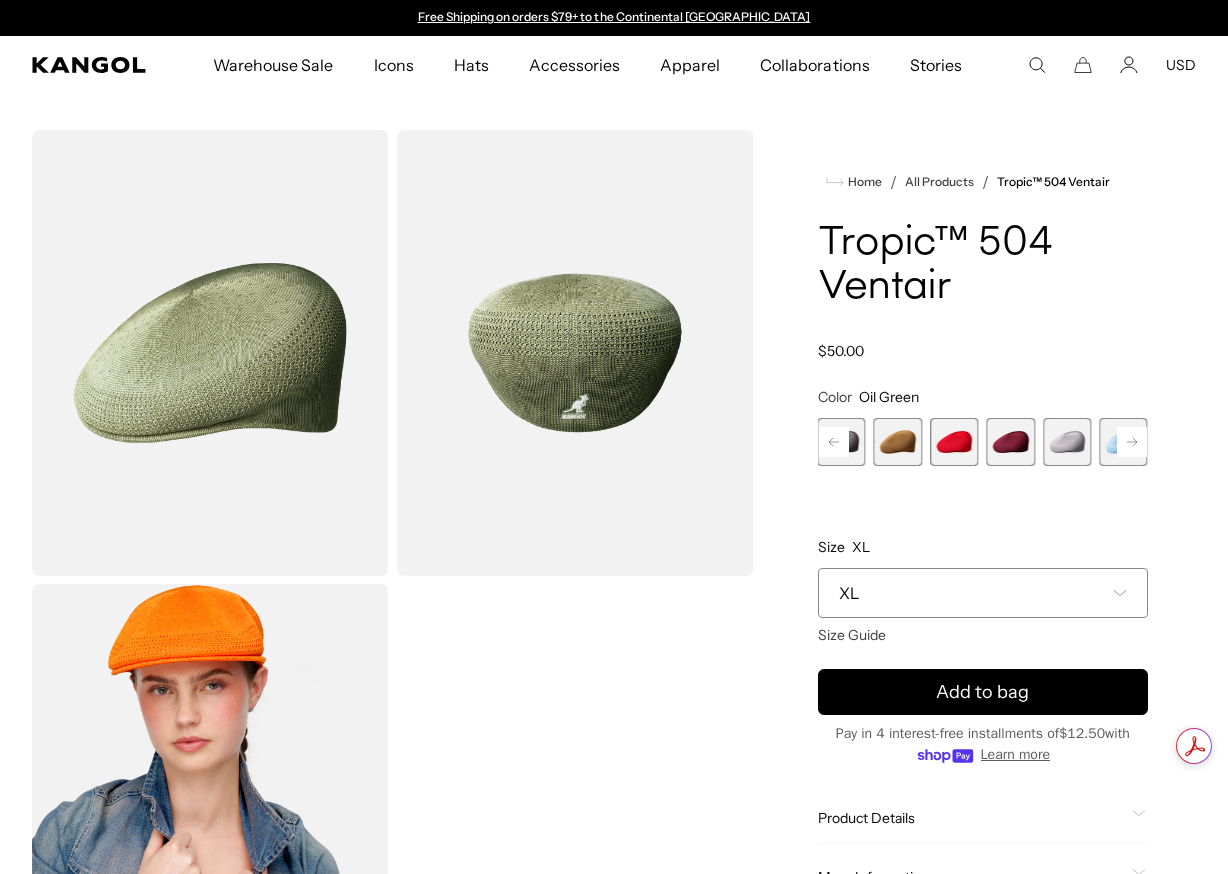 click 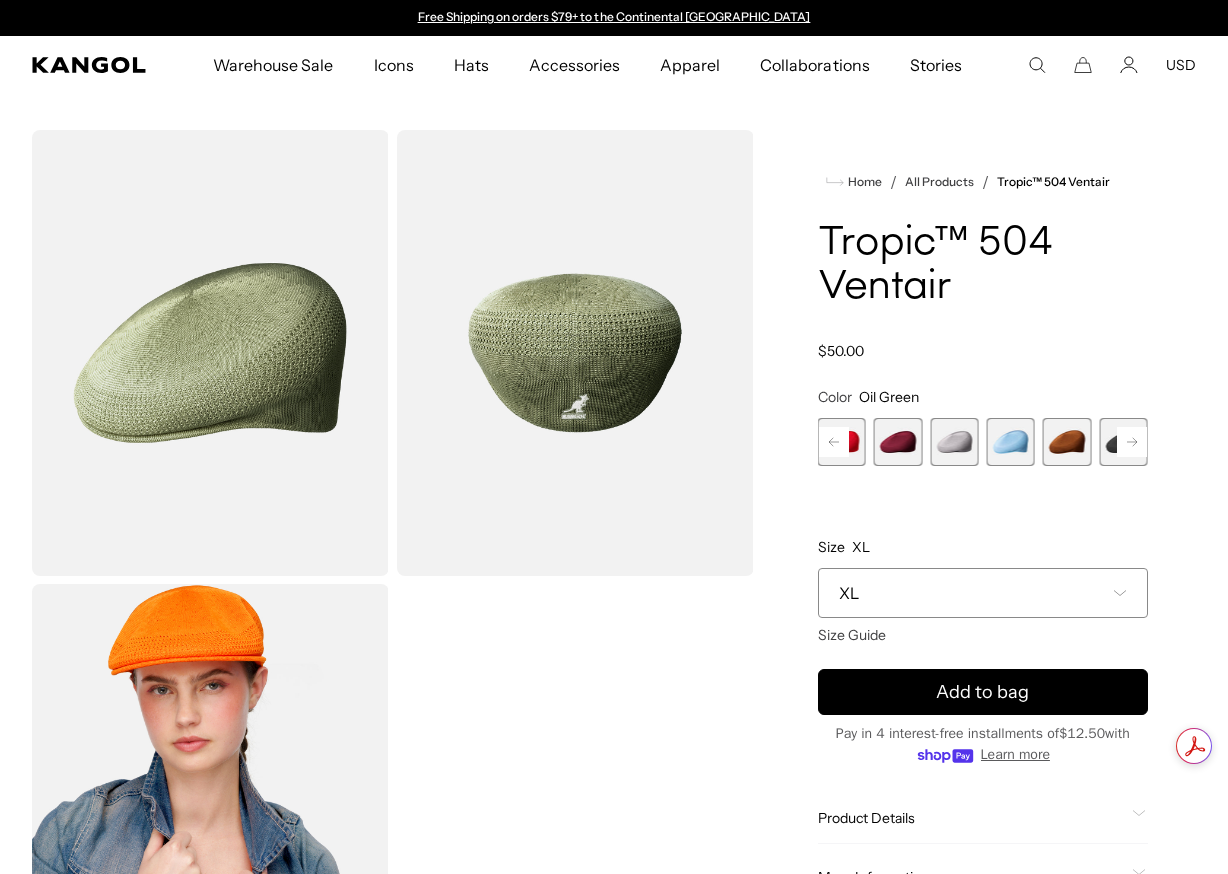 click 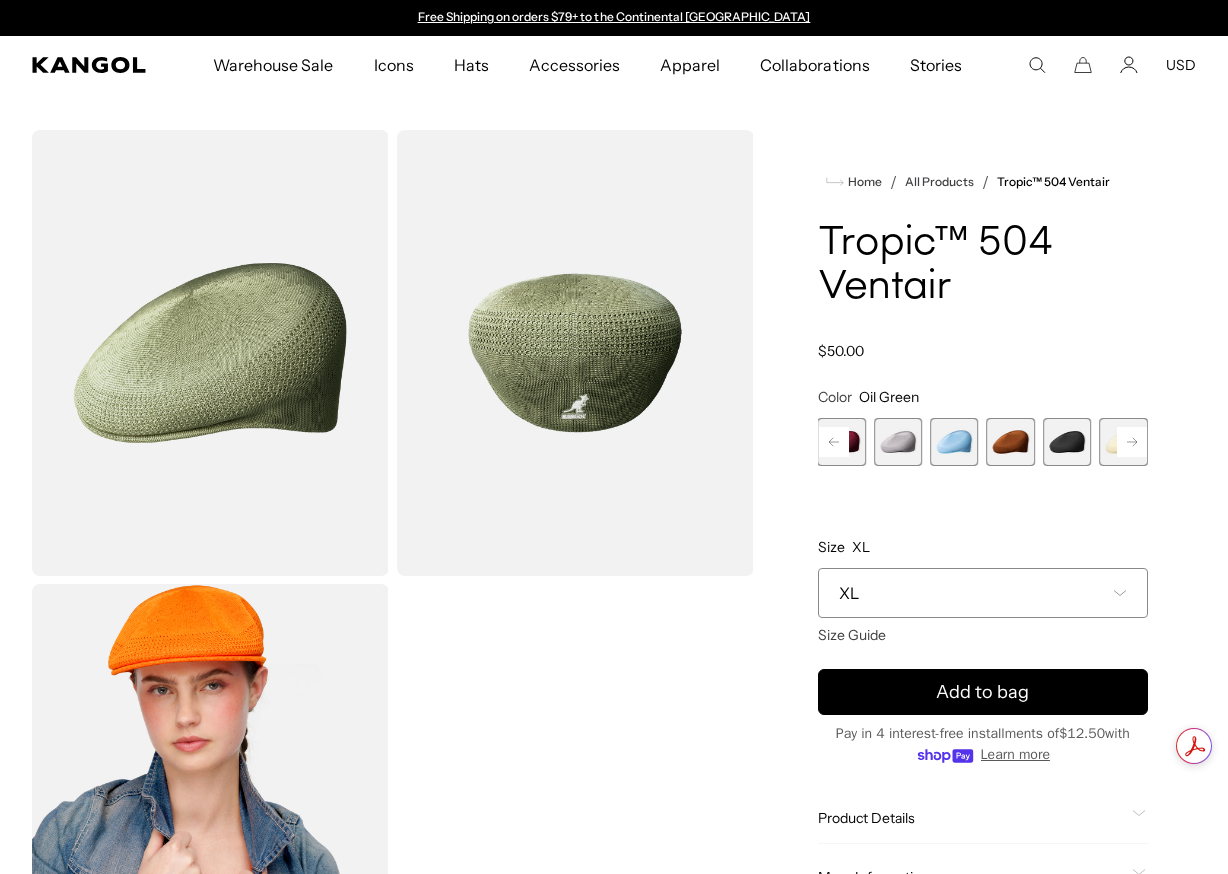 click 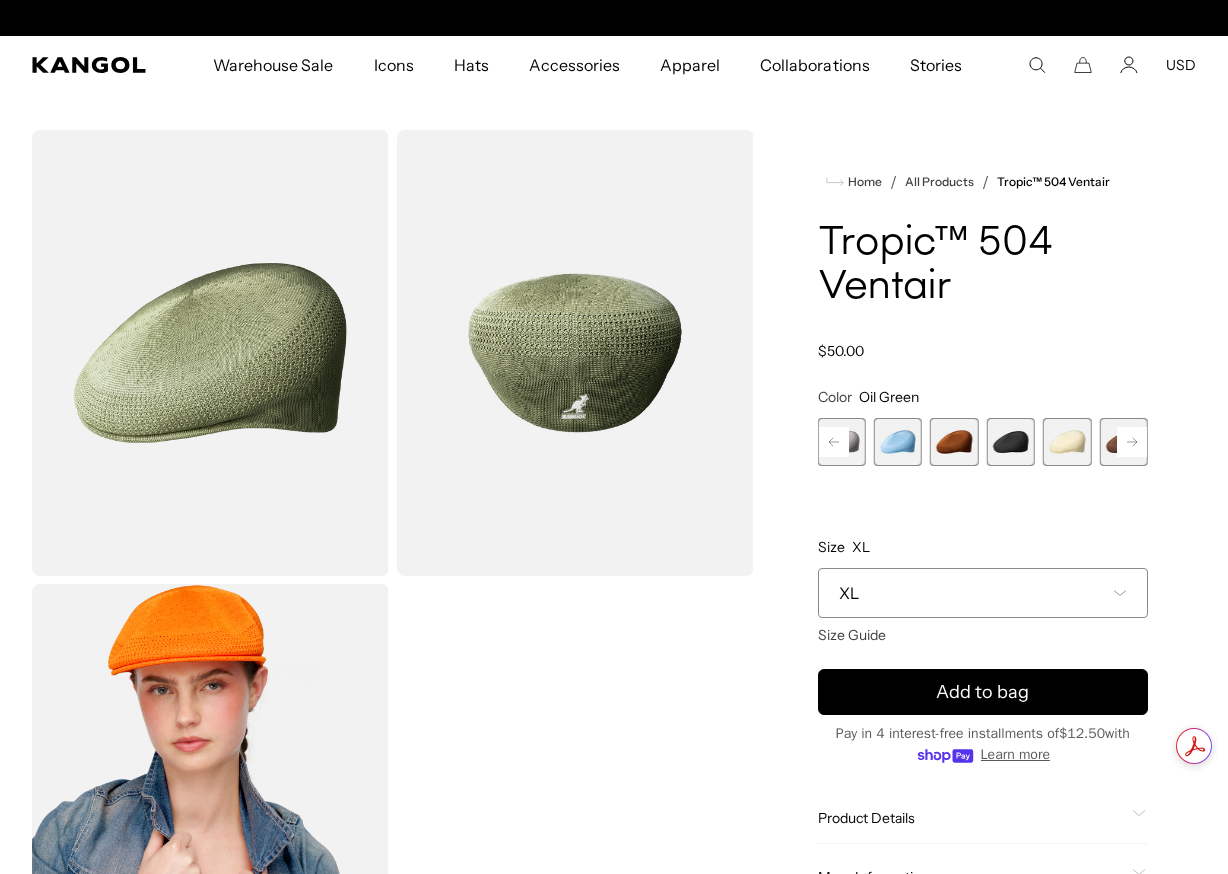 scroll, scrollTop: 0, scrollLeft: 412, axis: horizontal 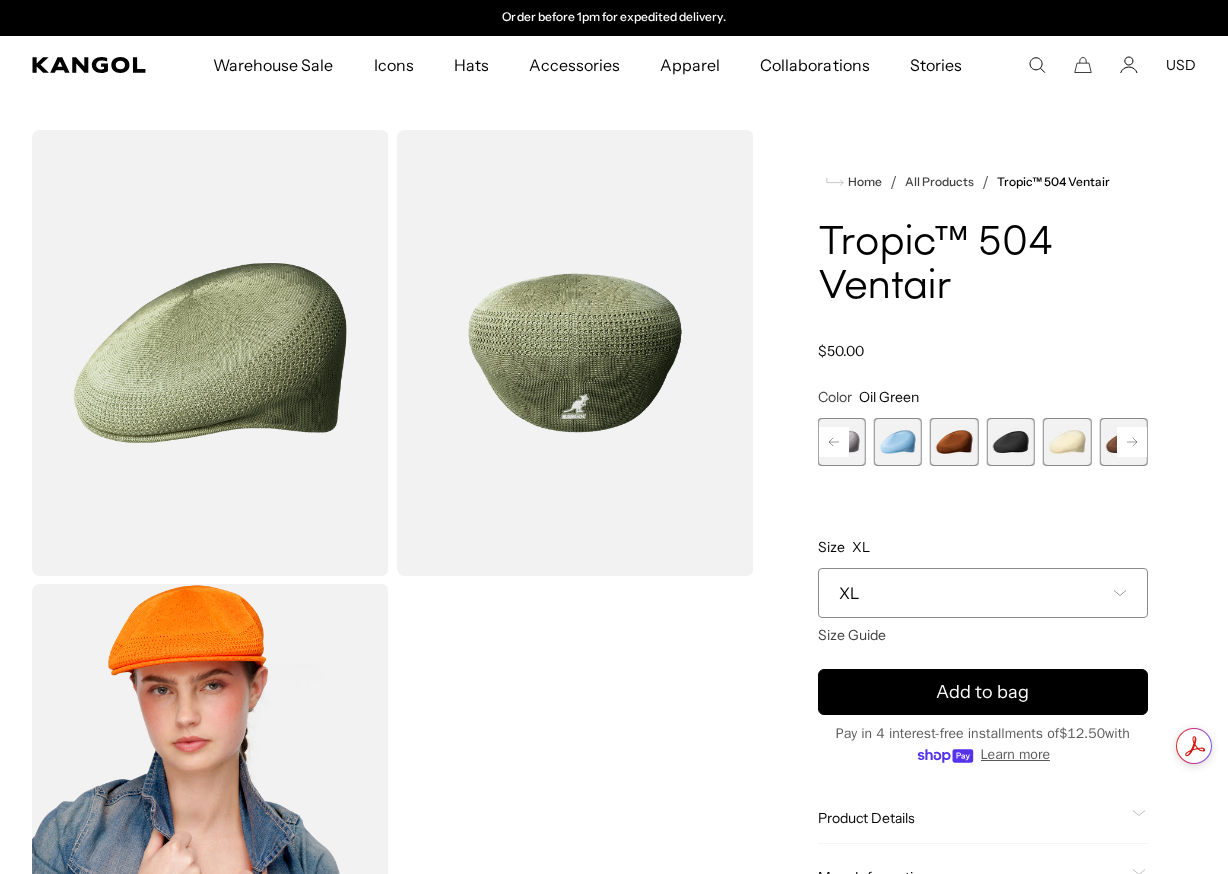 click 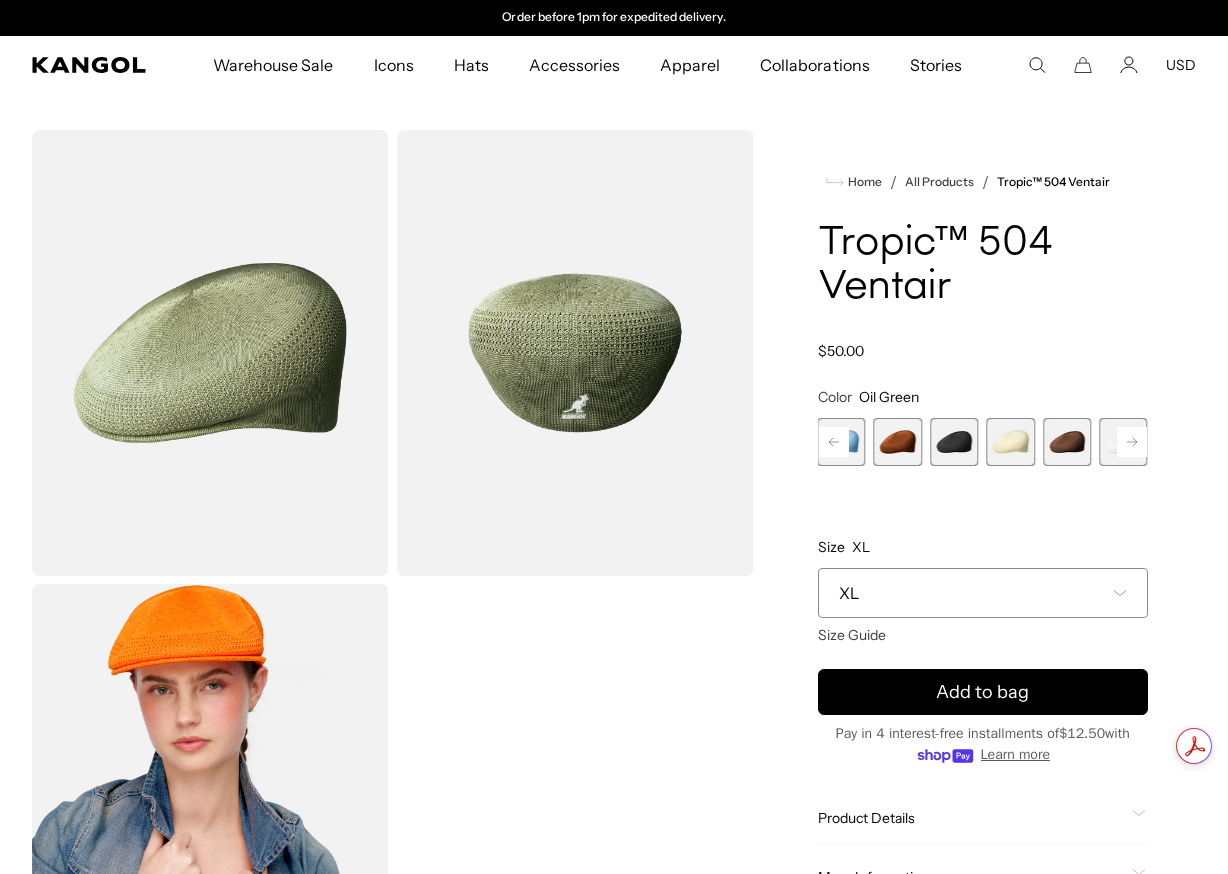 click 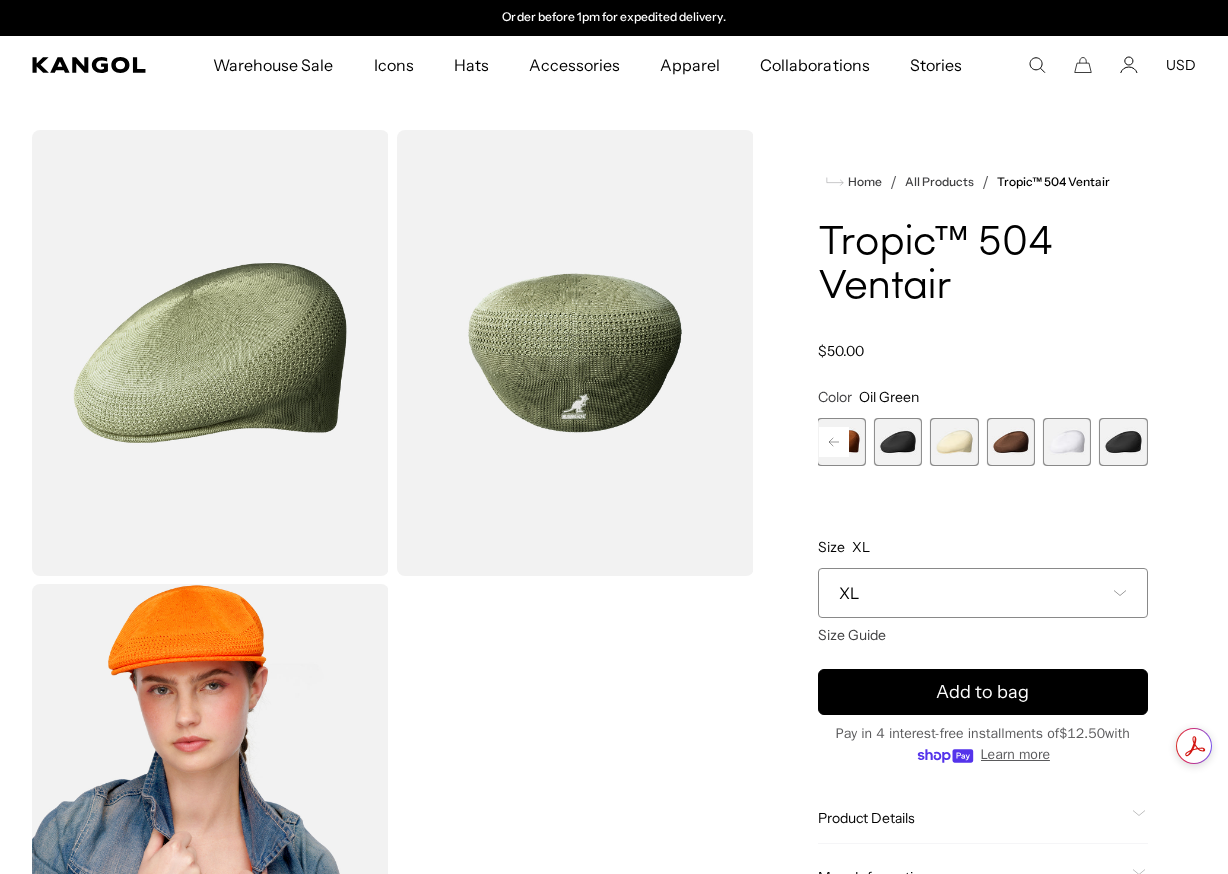 click at bounding box center (1011, 442) 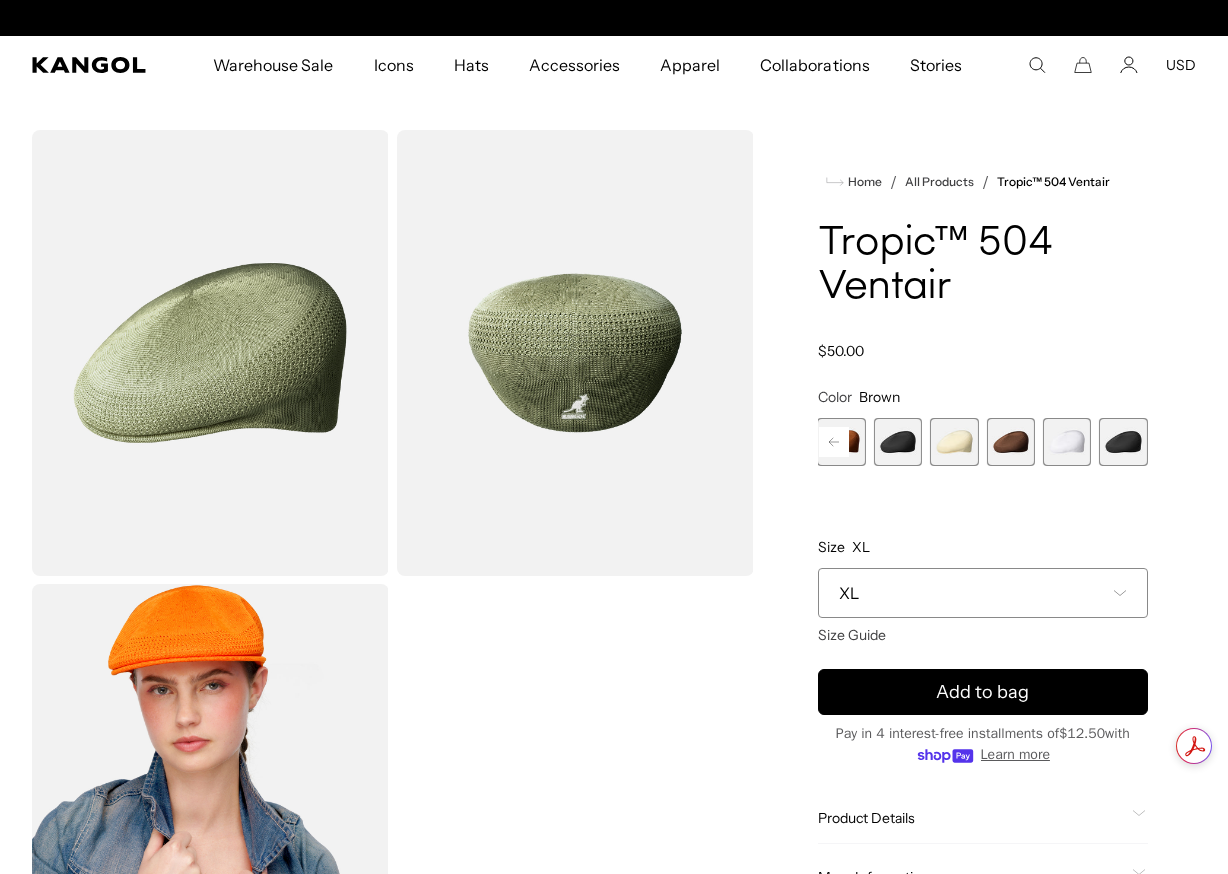 scroll, scrollTop: 0, scrollLeft: 0, axis: both 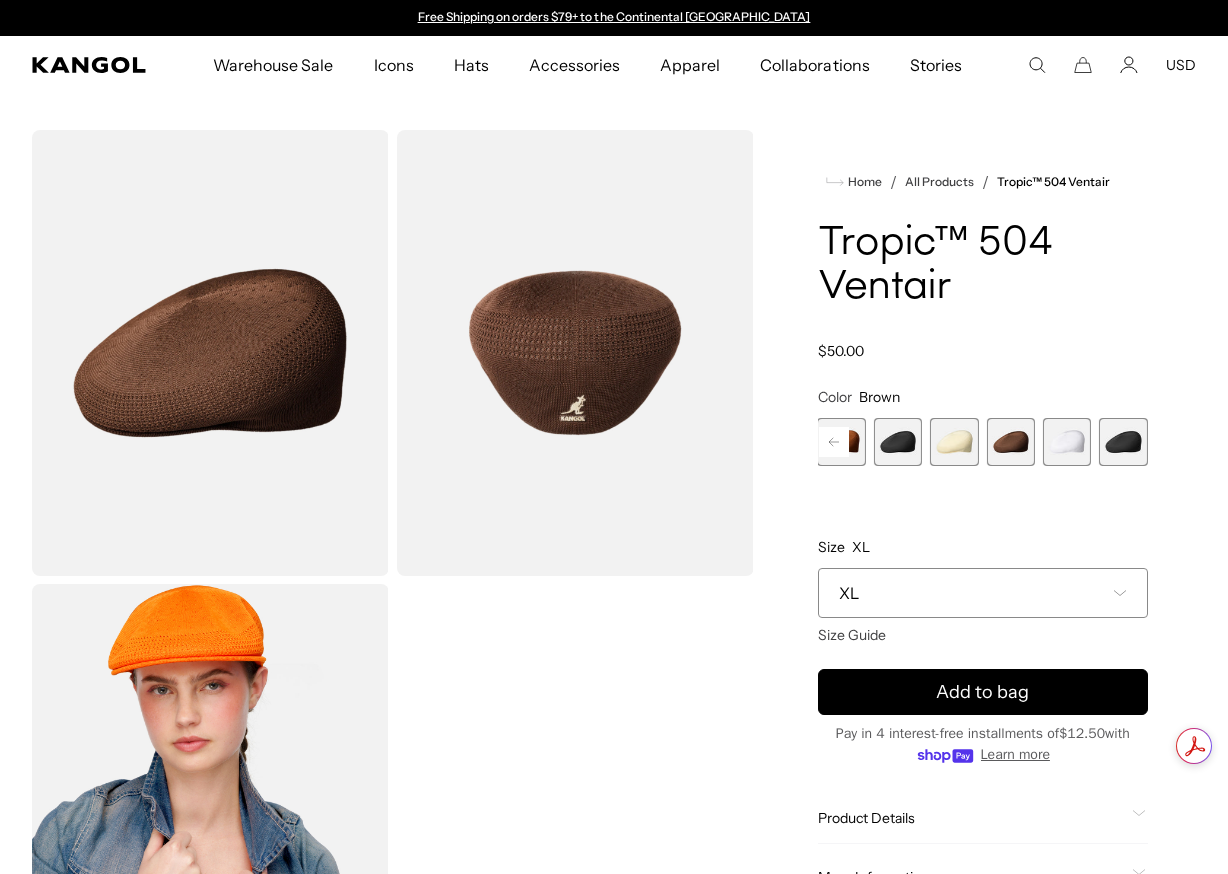 click at bounding box center [1067, 442] 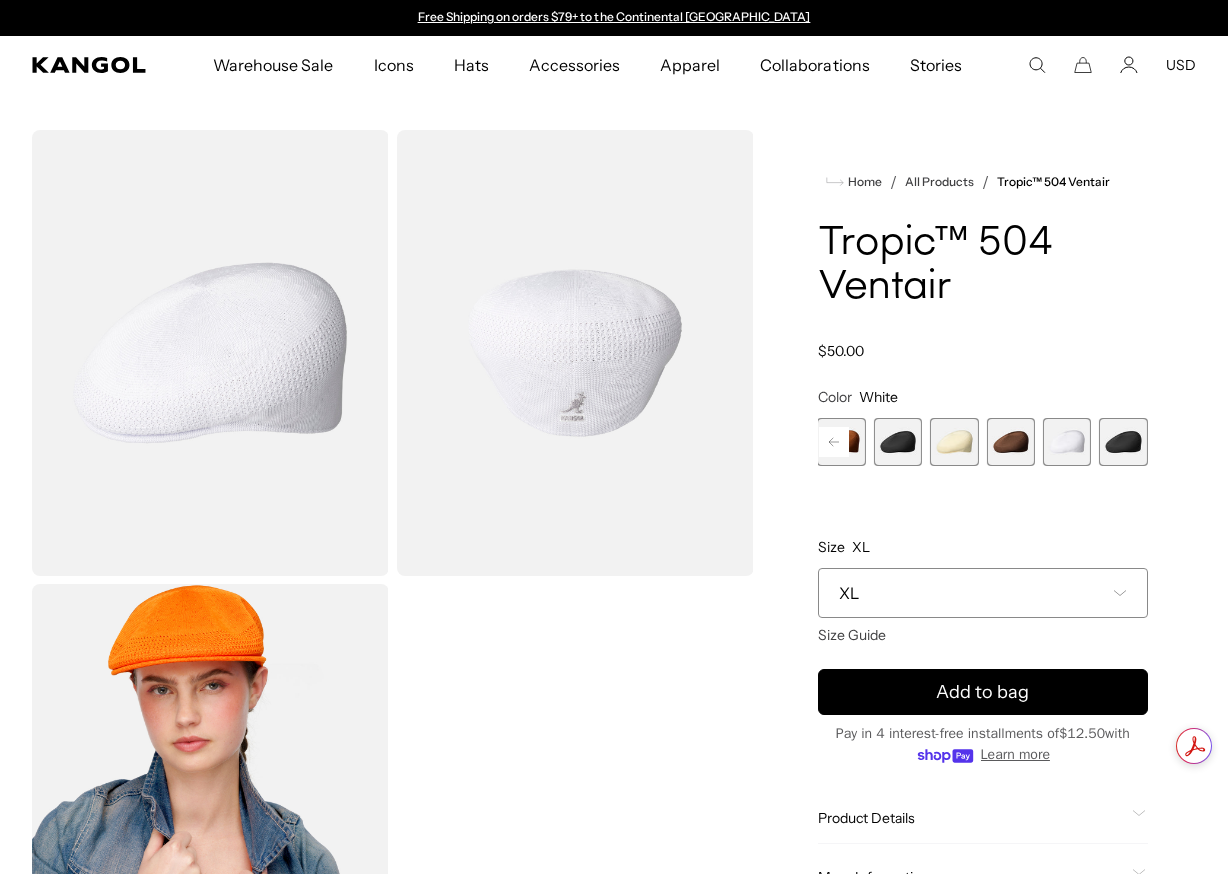 click at bounding box center (1123, 442) 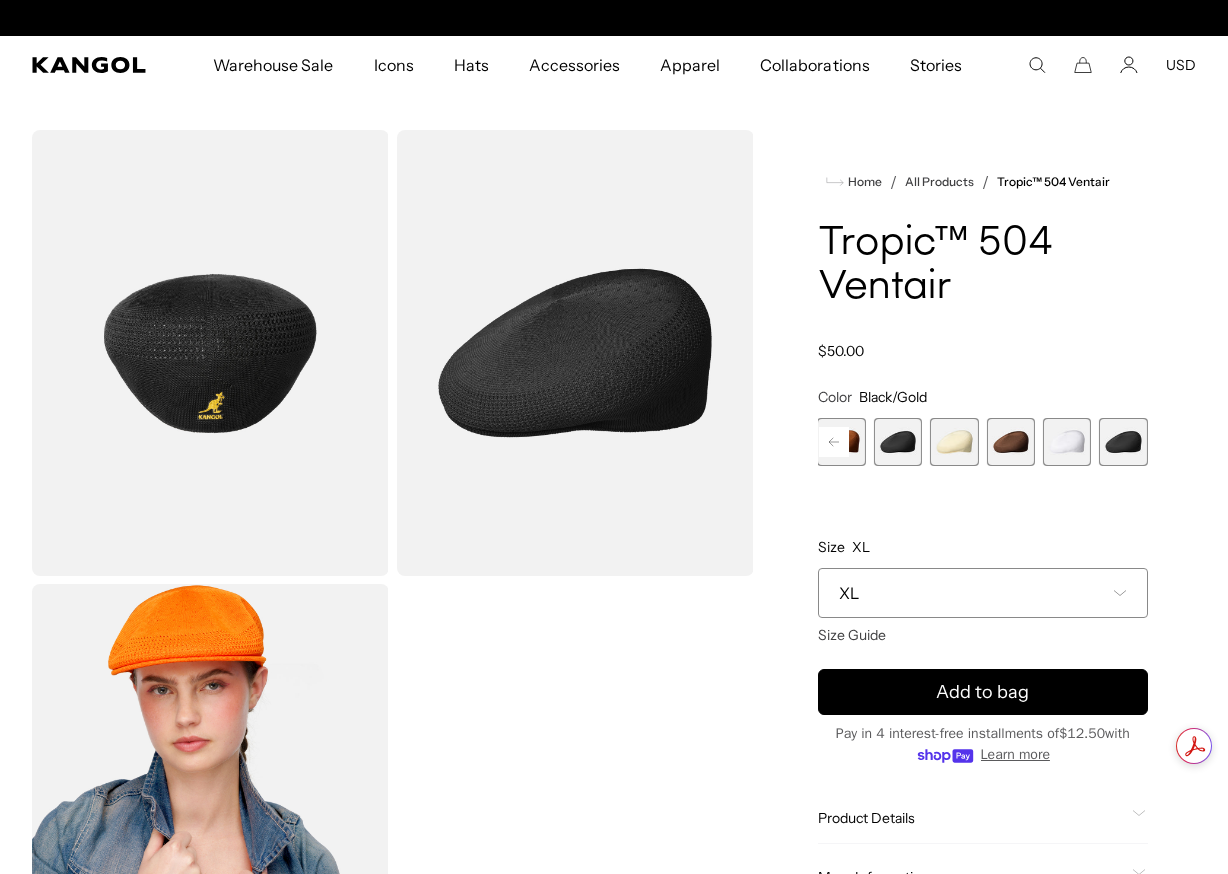 scroll, scrollTop: 0, scrollLeft: 0, axis: both 